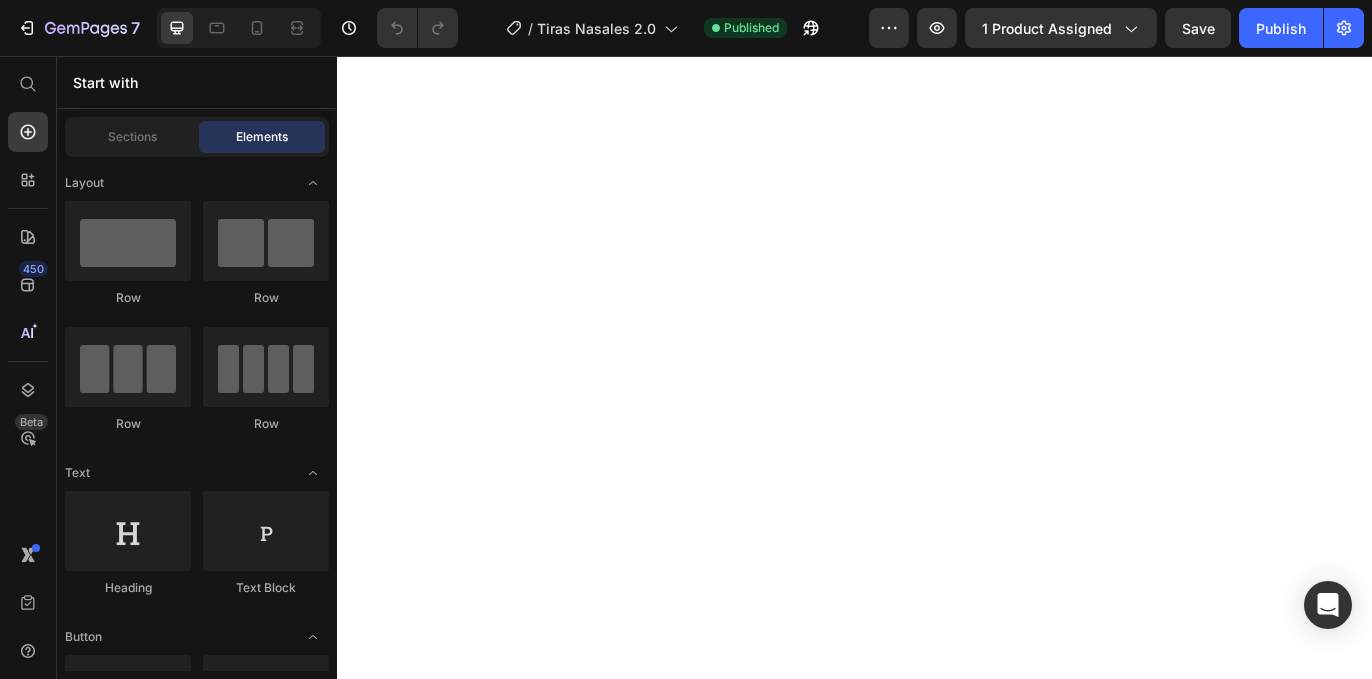 scroll, scrollTop: 0, scrollLeft: 0, axis: both 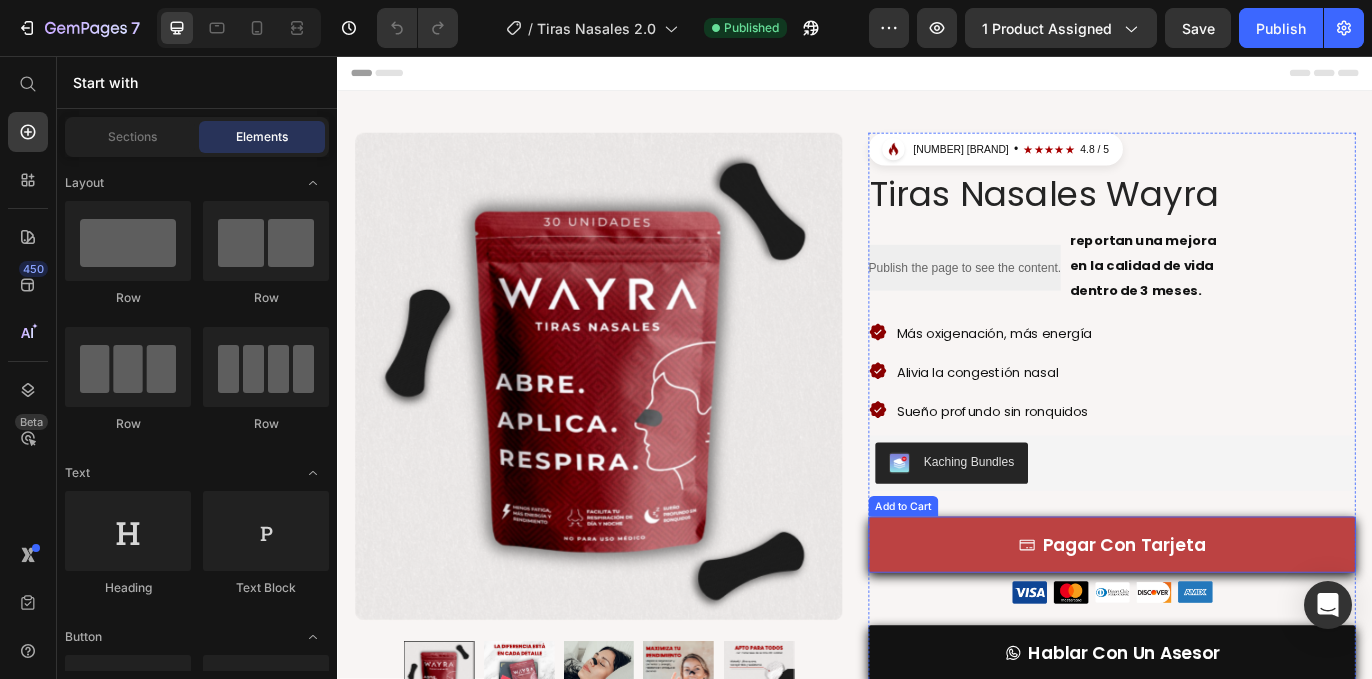 click on "pagar con tarjeta" at bounding box center [1234, 622] 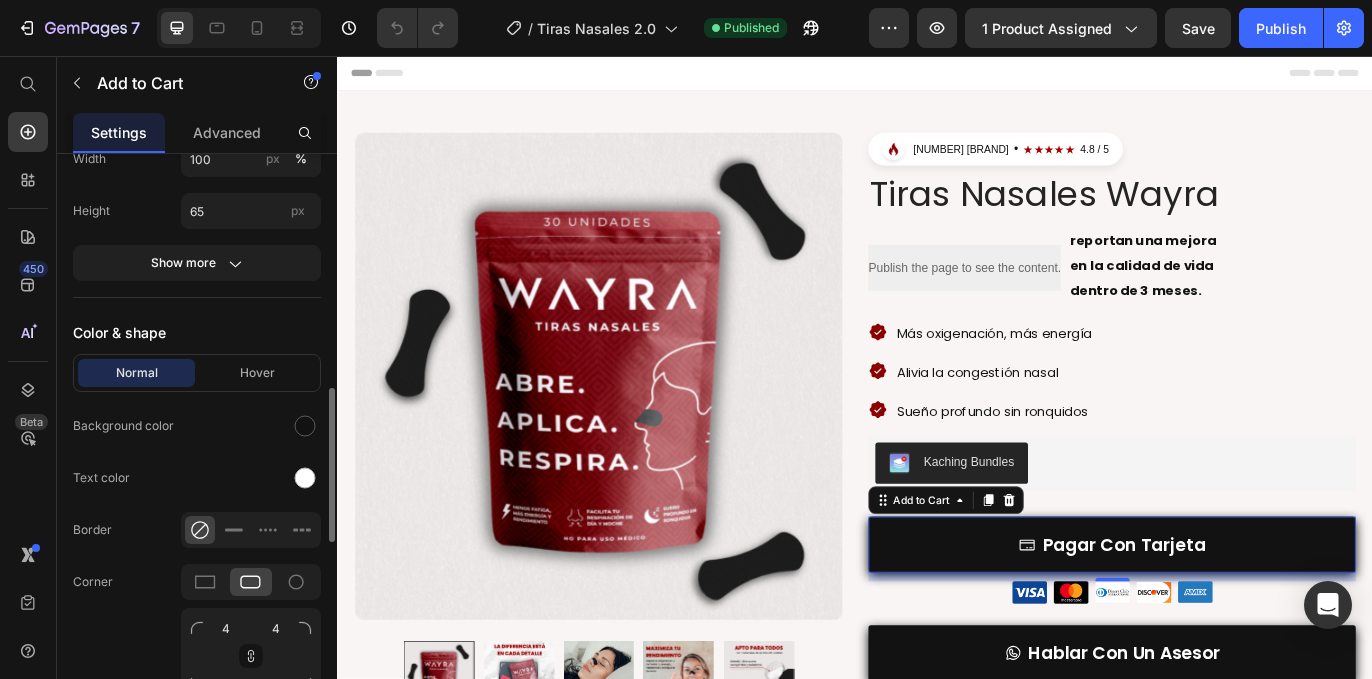 scroll, scrollTop: 1020, scrollLeft: 0, axis: vertical 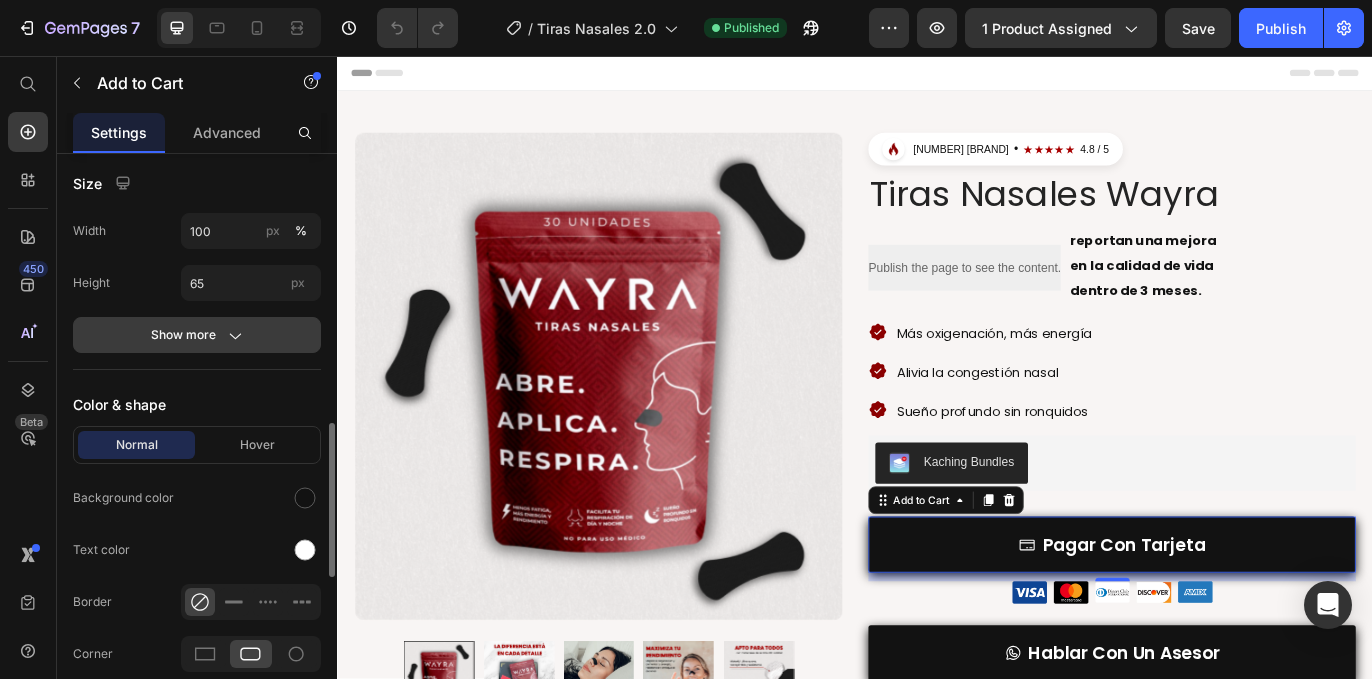 click on "Show more" at bounding box center [197, 335] 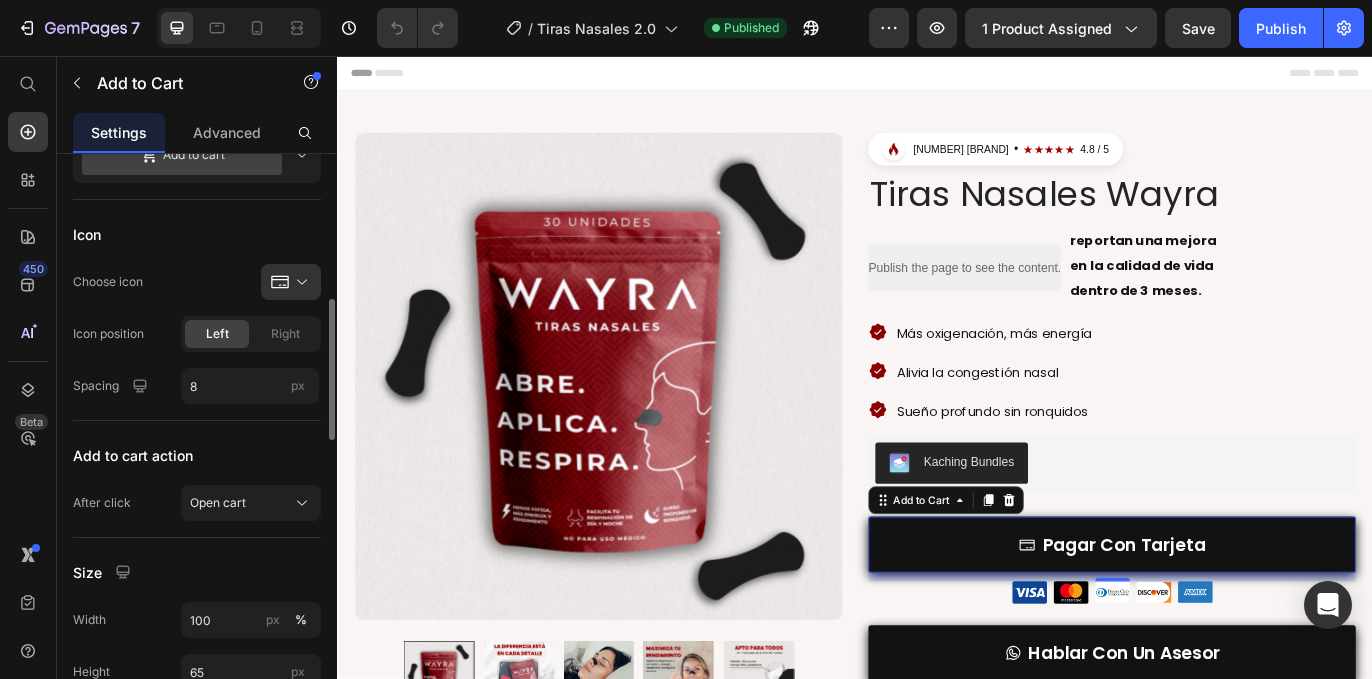 scroll, scrollTop: 598, scrollLeft: 0, axis: vertical 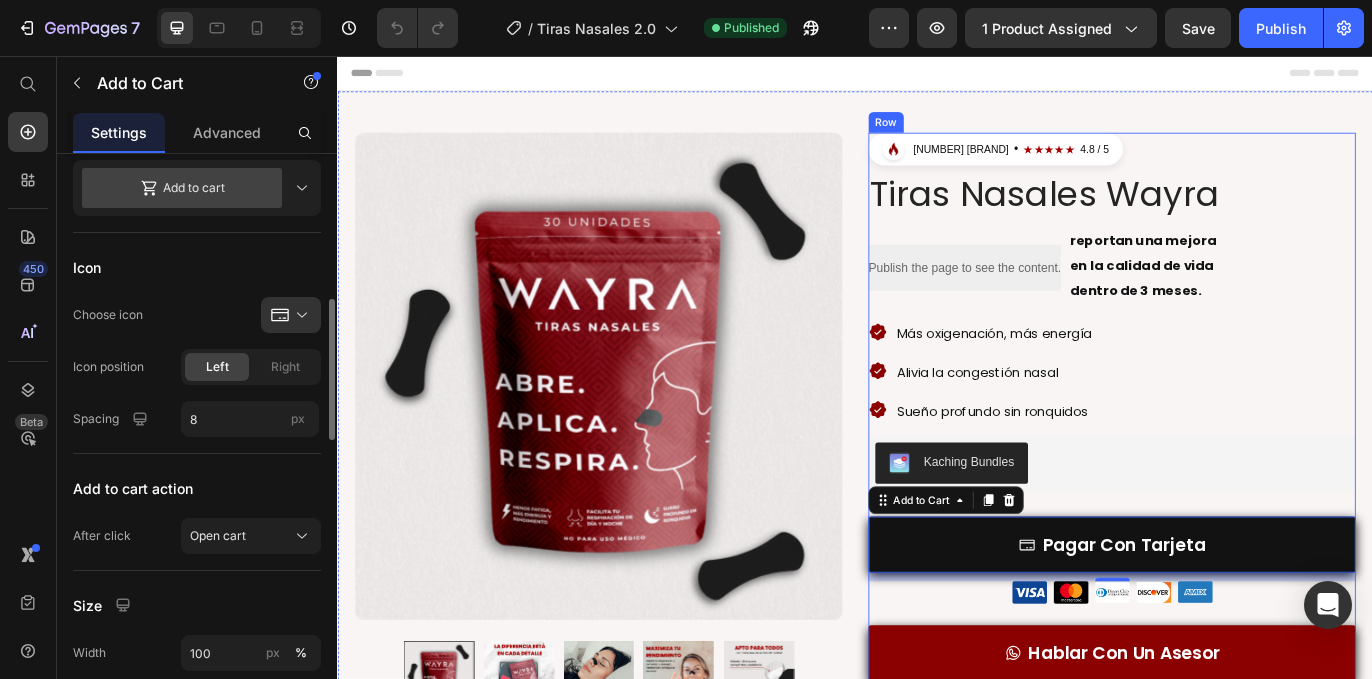 click on "Hablar Con Un Asesor" at bounding box center (1234, 748) 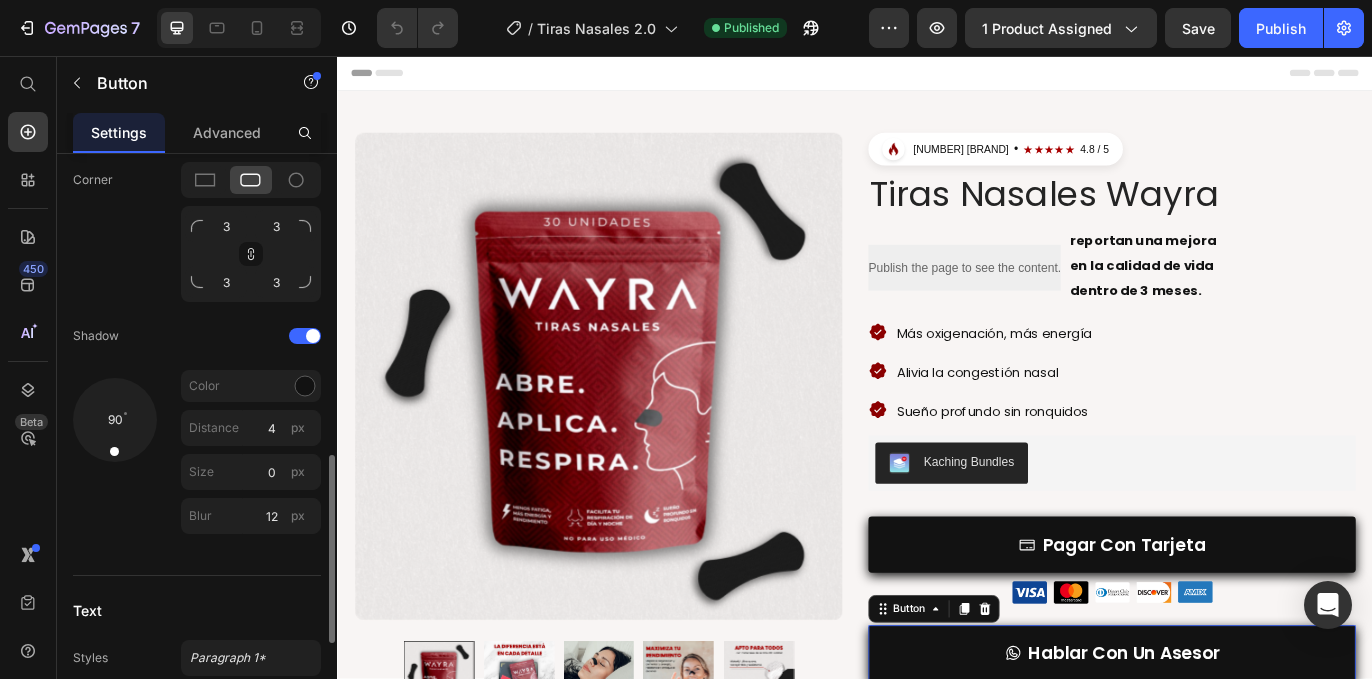scroll, scrollTop: 917, scrollLeft: 0, axis: vertical 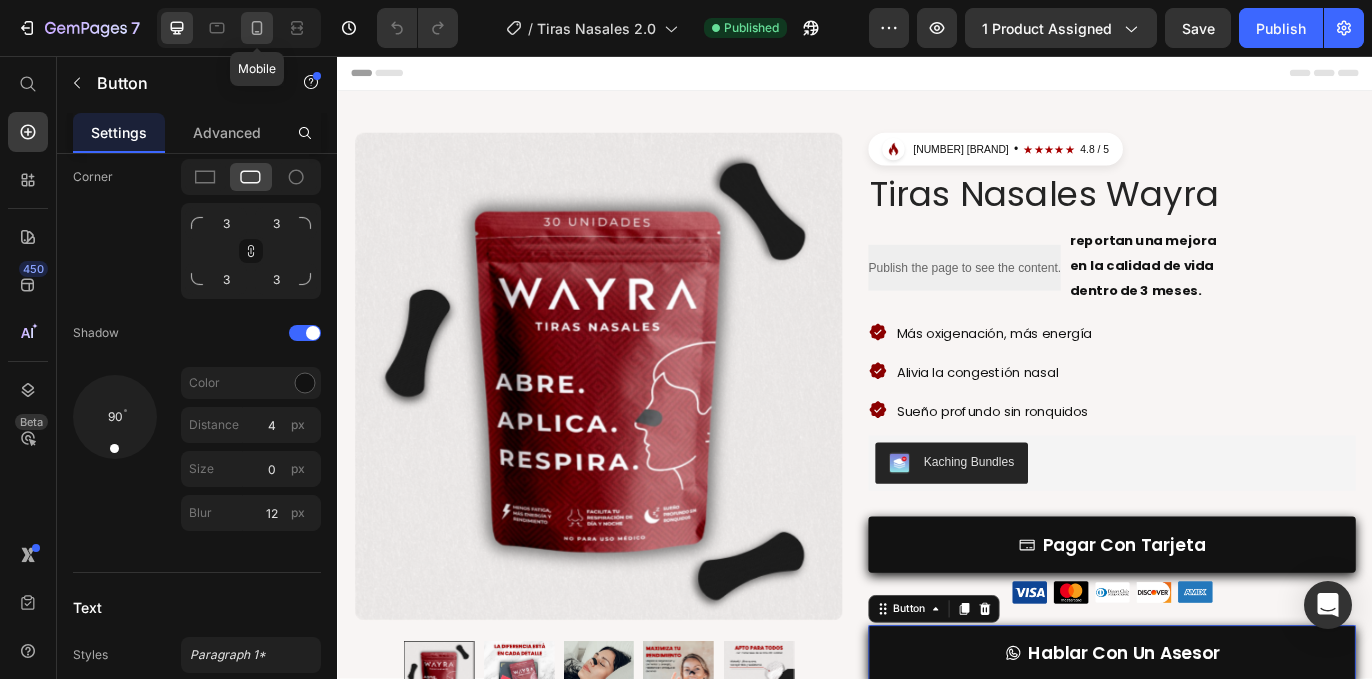 click 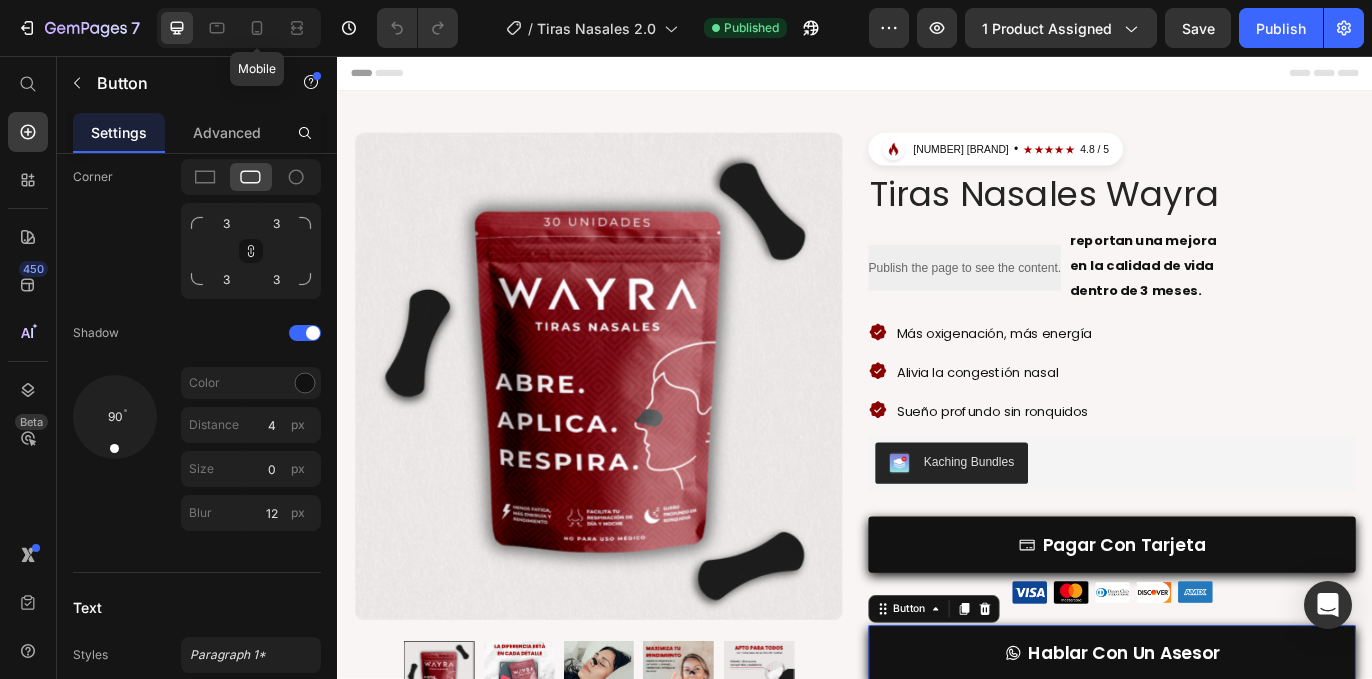 type on "16" 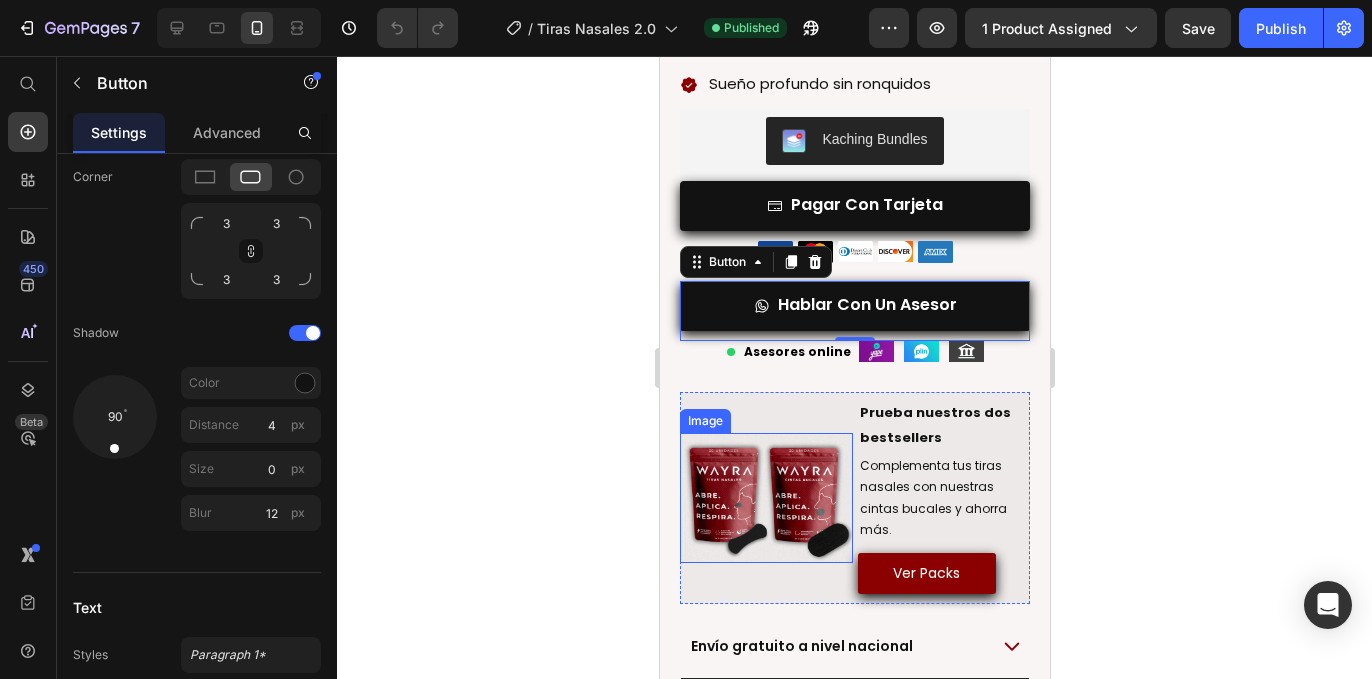 scroll, scrollTop: 784, scrollLeft: 0, axis: vertical 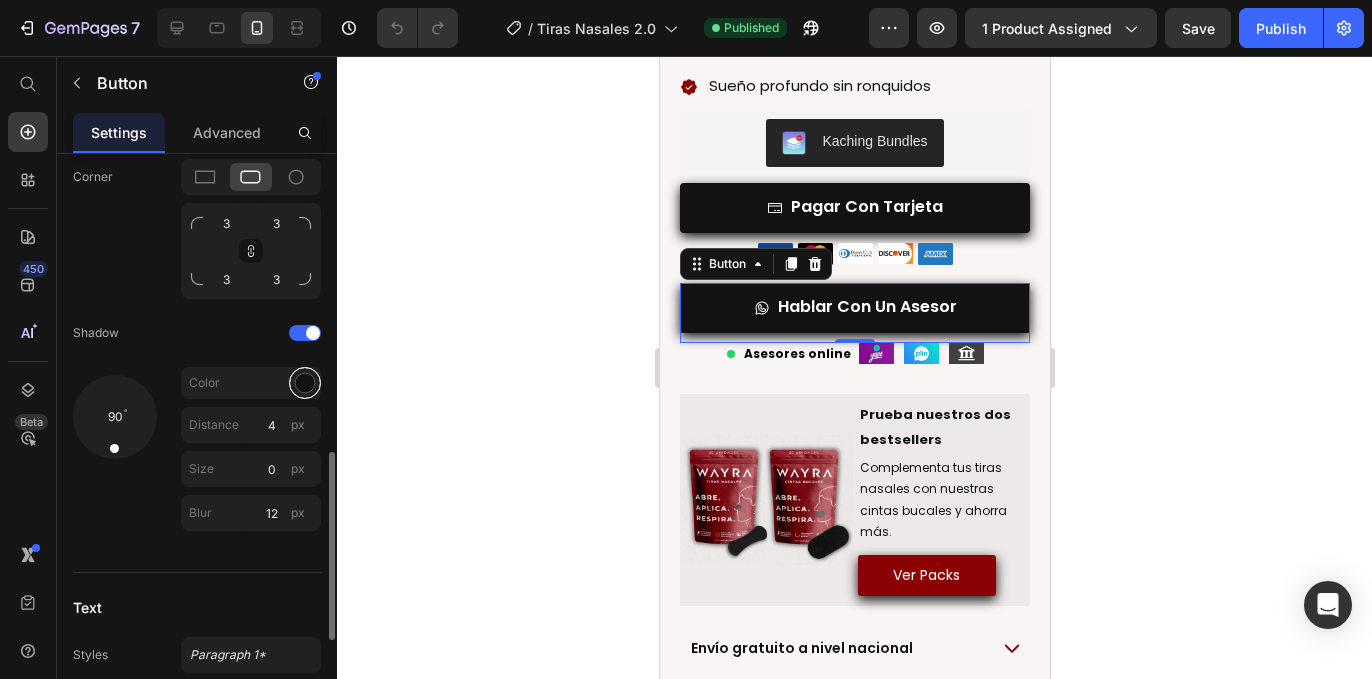 click at bounding box center (305, 383) 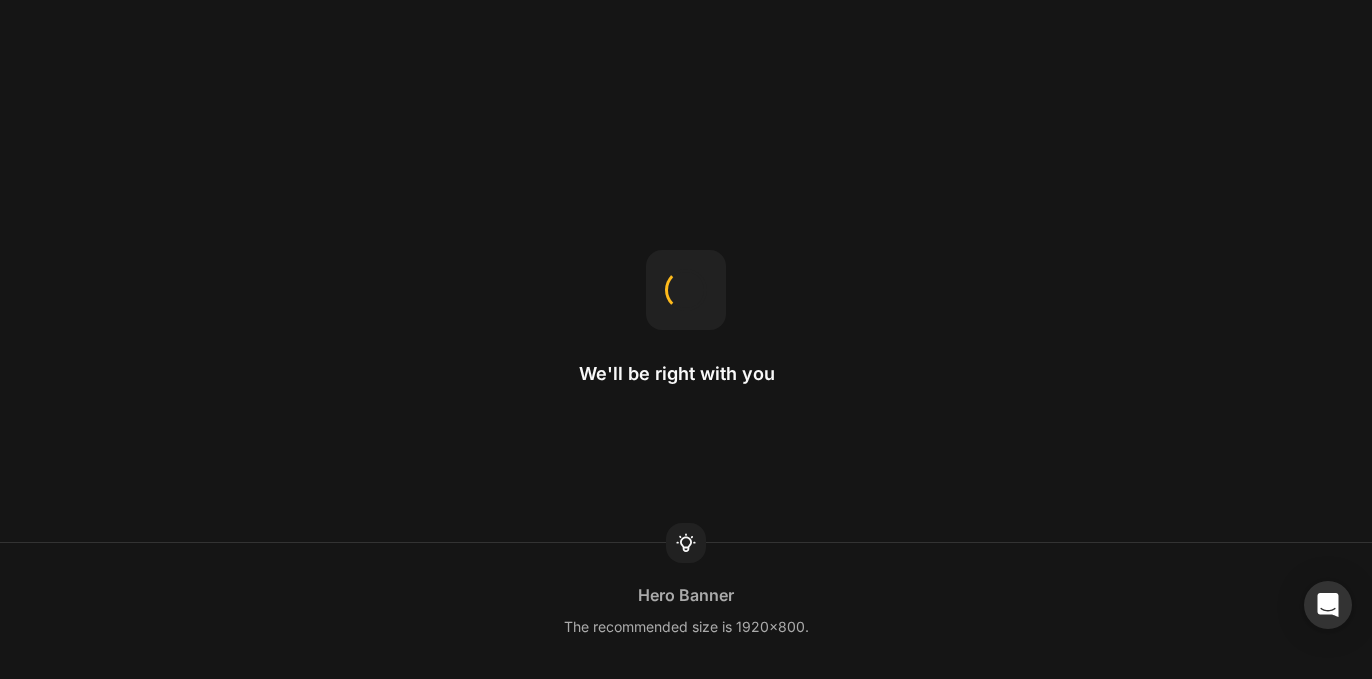 scroll, scrollTop: 0, scrollLeft: 0, axis: both 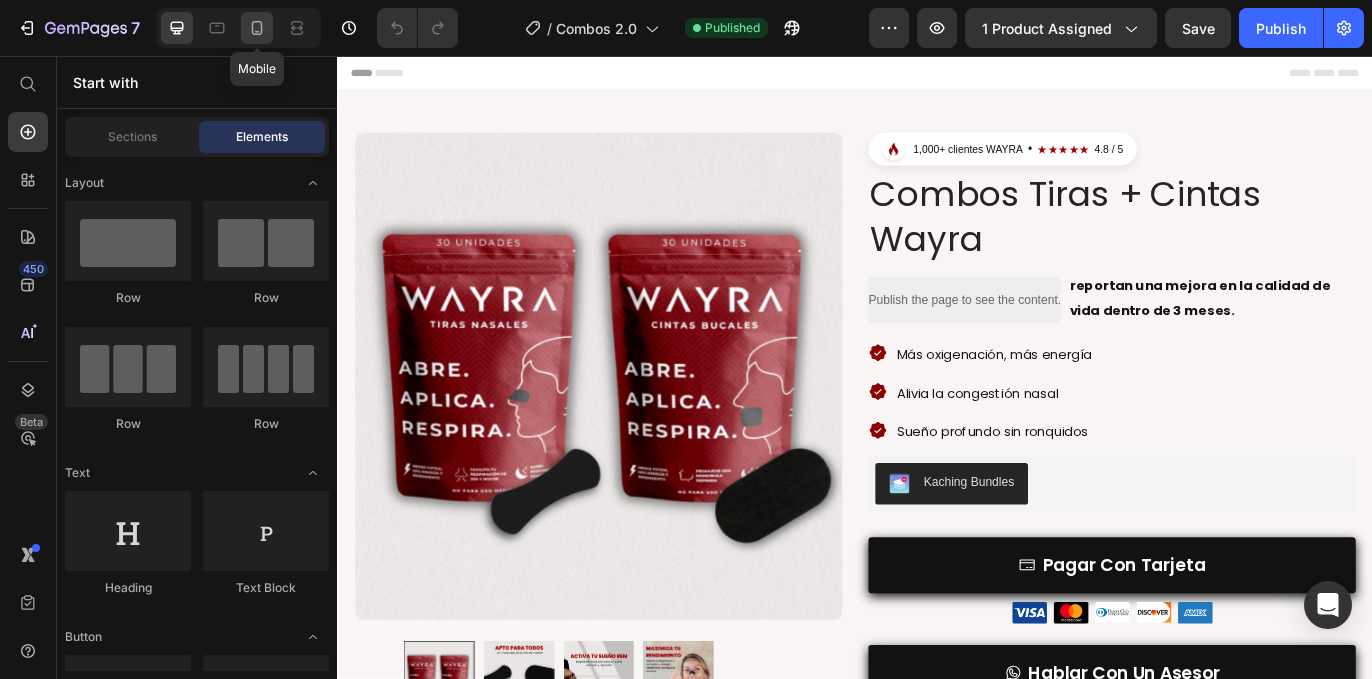 drag, startPoint x: 254, startPoint y: 27, endPoint x: 112, endPoint y: 131, distance: 176.01137 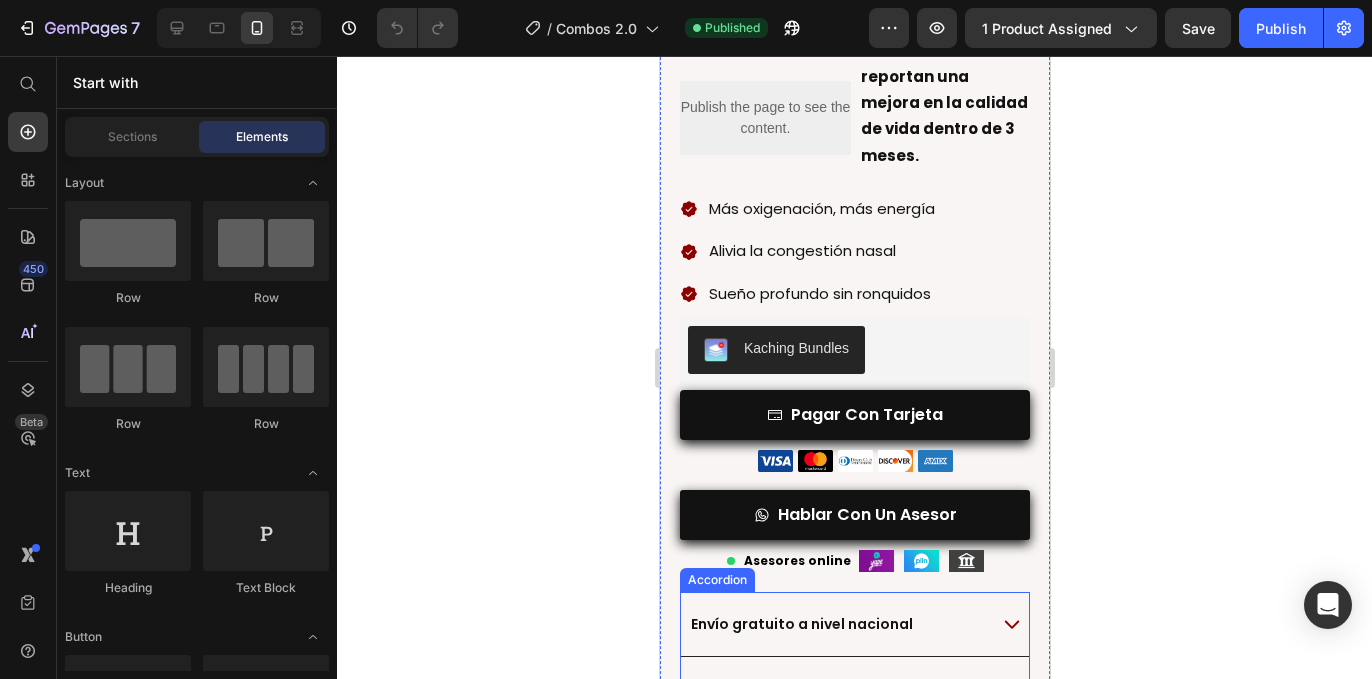 scroll, scrollTop: 610, scrollLeft: 0, axis: vertical 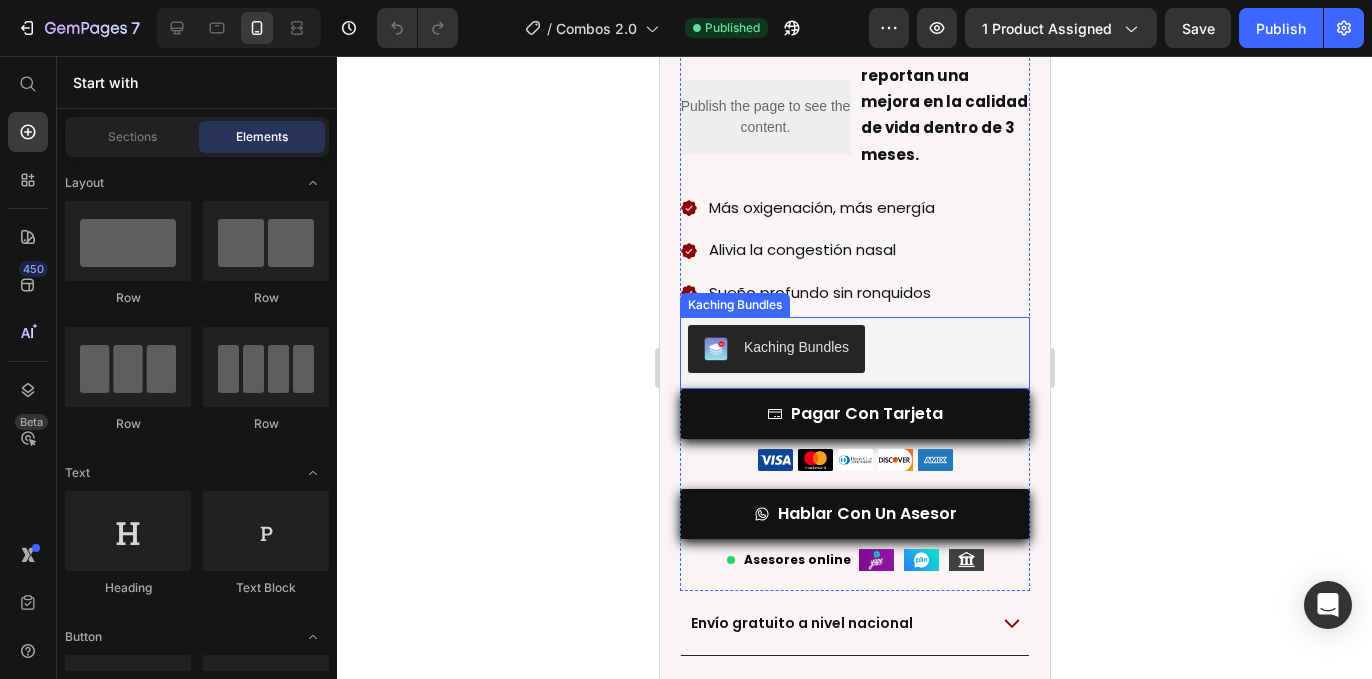click on "Kaching Bundles" at bounding box center [854, 349] 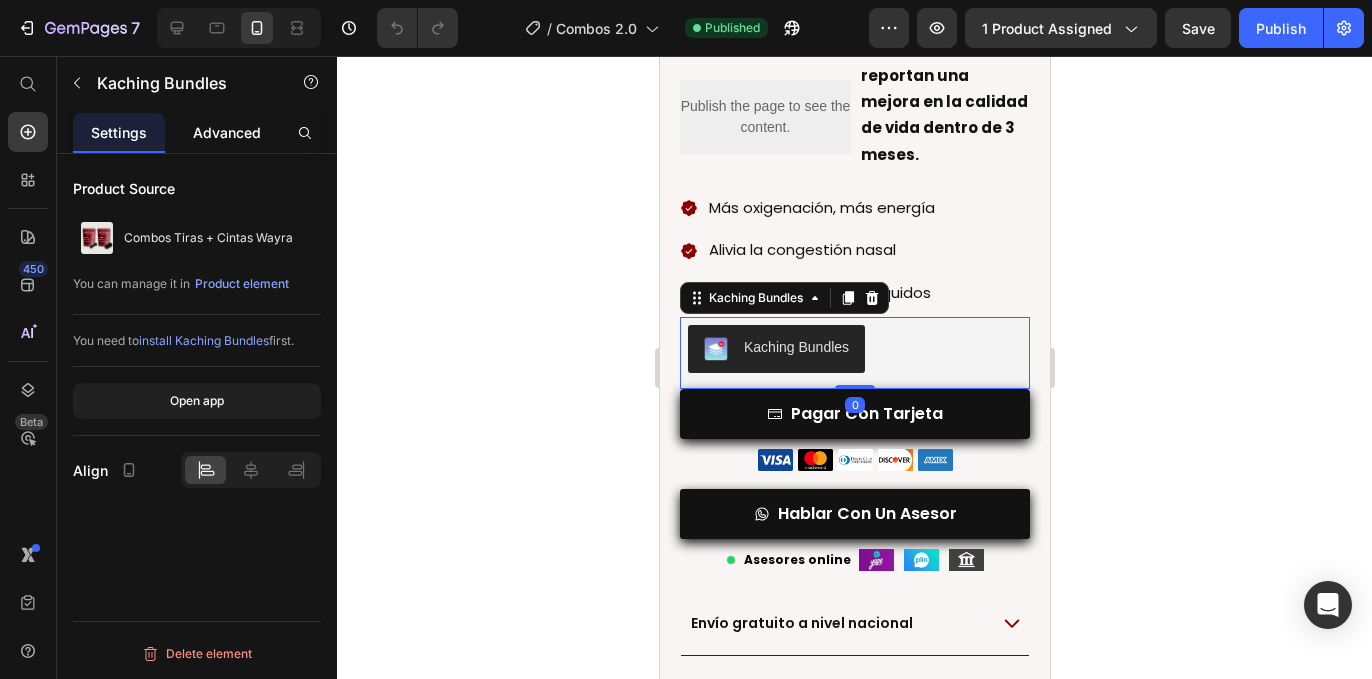 click on "Advanced" at bounding box center [227, 132] 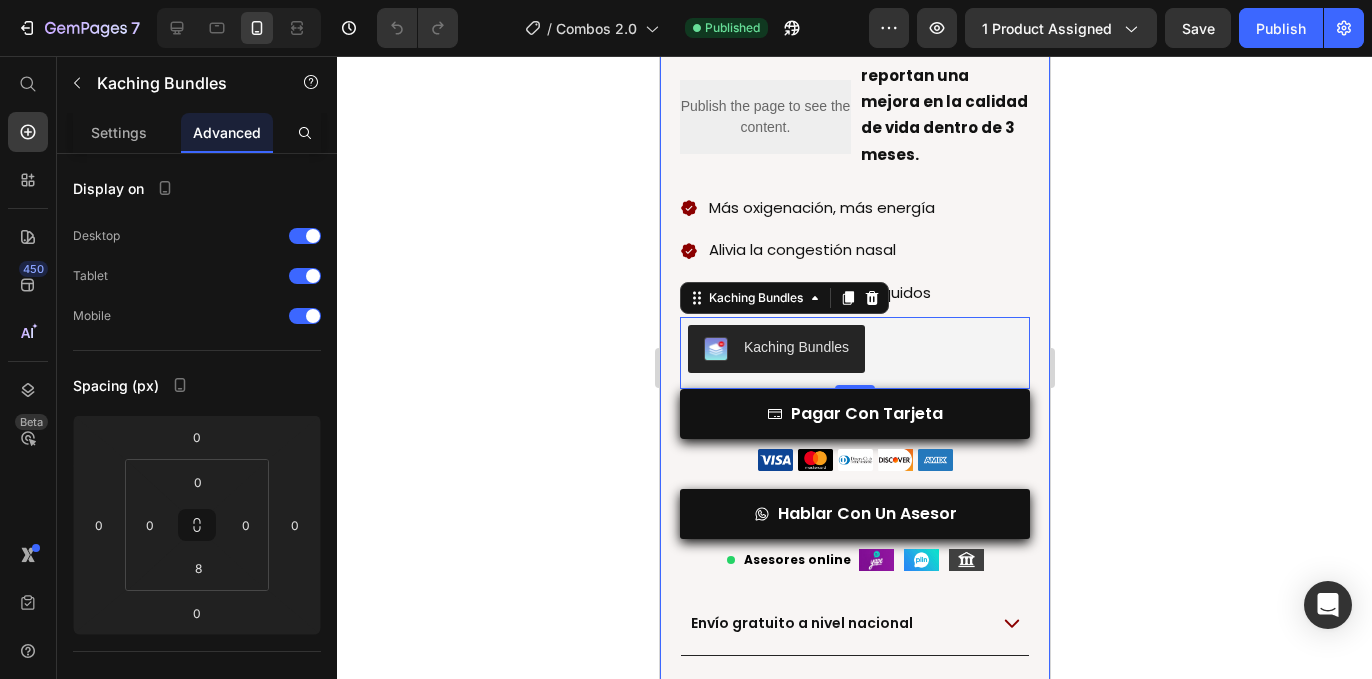 click on "Product Images Row
1,000+ clientes WAYRA
•
★★★★★
4.8 / 5
Custom Code Row
1,000+ clientes WAYRA
•
★★★★★
4.8 / 5
Custom Code Row Combos Tiras + Cintas Wayra Product Title
Publish the page to see the content.
Custom Code Row reportan una mejora en la calidad de vida dentro de 3 meses. Text Block Row
Más oxigenación, más energía
Alivia la congestión nasal
Sueño profundo sin ronquidos  Item List Kaching Bundles Kaching Bundles   0
pagar con tarjeta Add to Cart Image Image Image Image Image Row
Hablar Con Un Asesor Button
Asesores online
Asesor Online Image Image Image Row Row Row
Envío gratuito a nivel nacional
Nuestra garantía de 30 días Accordion" at bounding box center [854, 120] 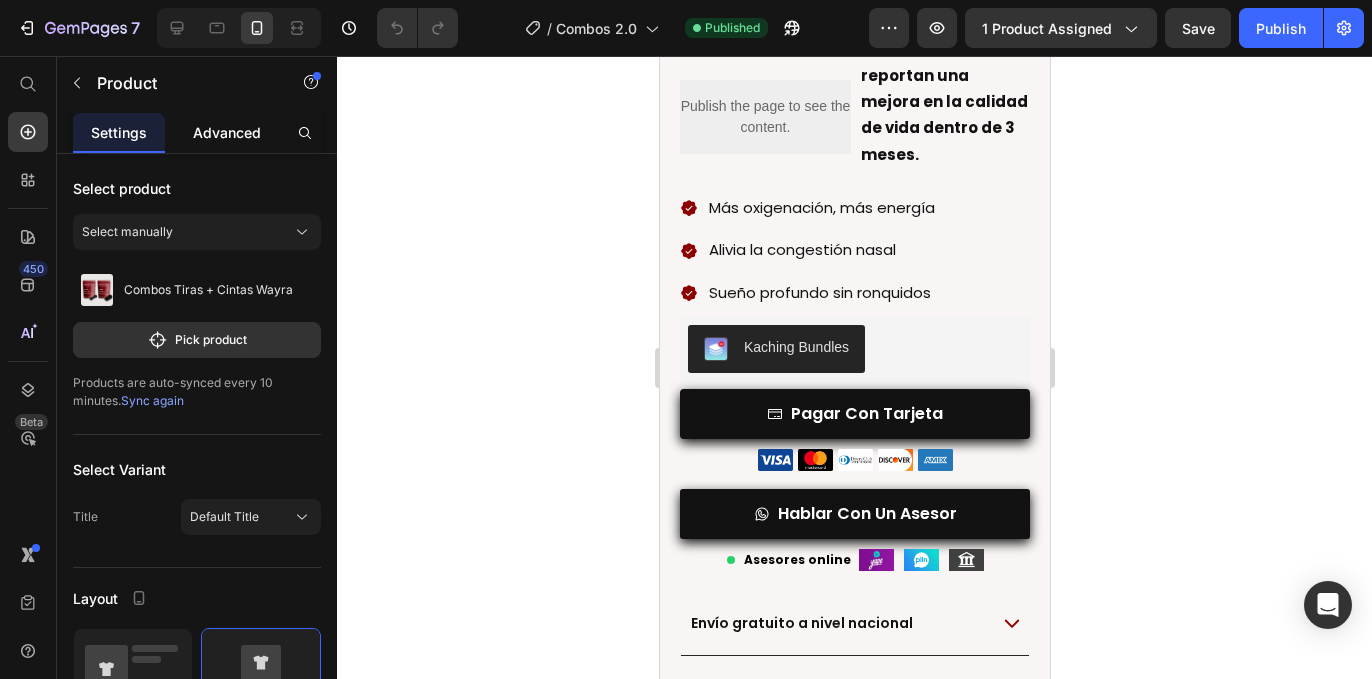 click on "Advanced" at bounding box center [227, 132] 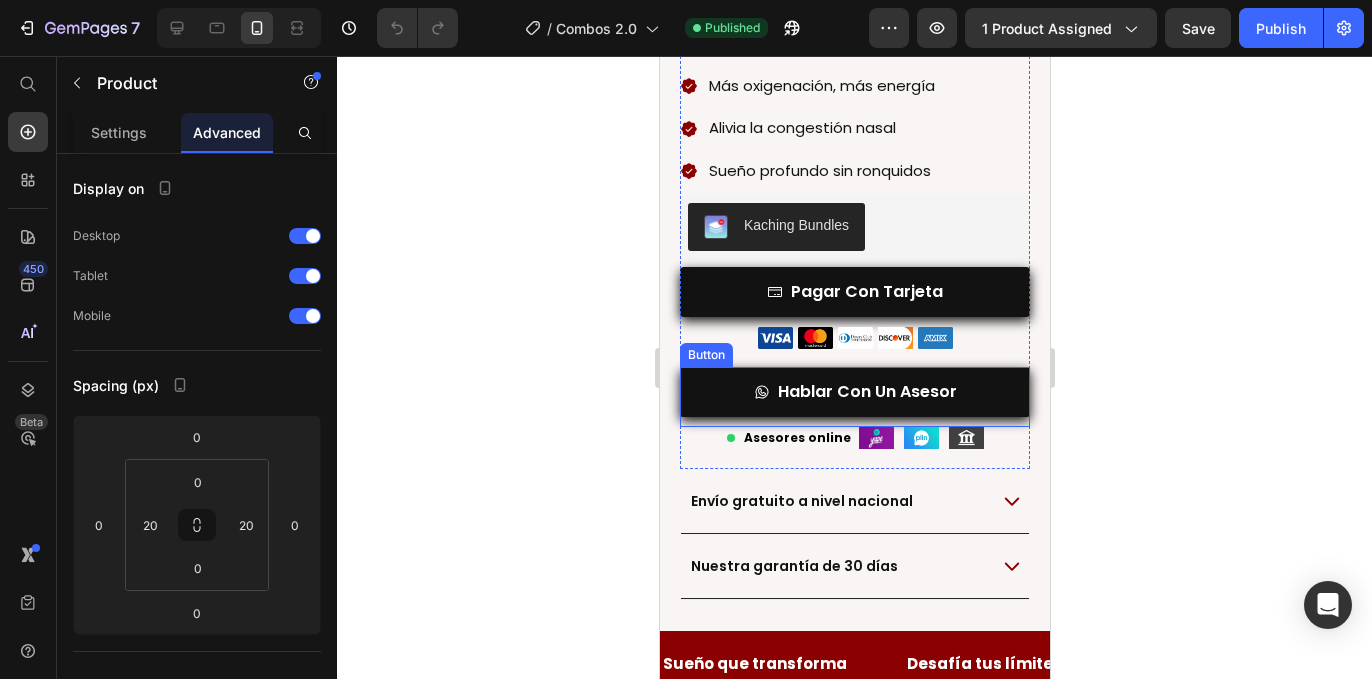 scroll, scrollTop: 736, scrollLeft: 0, axis: vertical 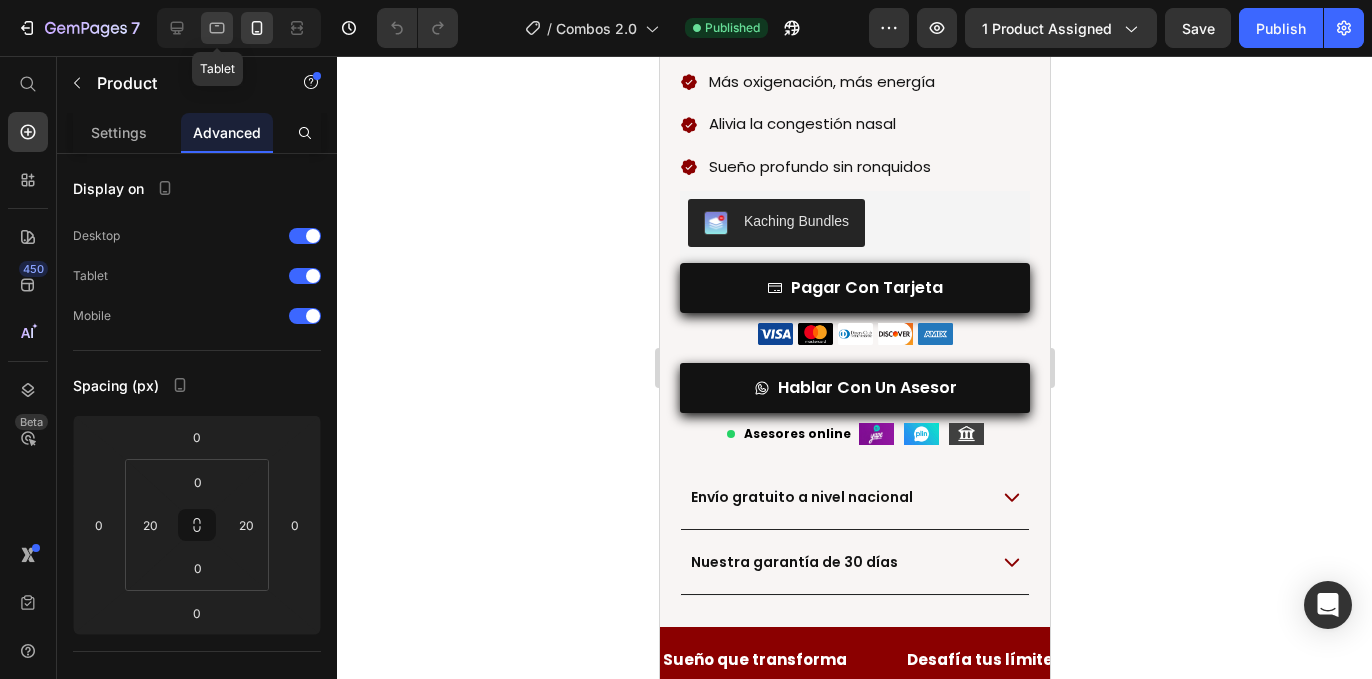 click 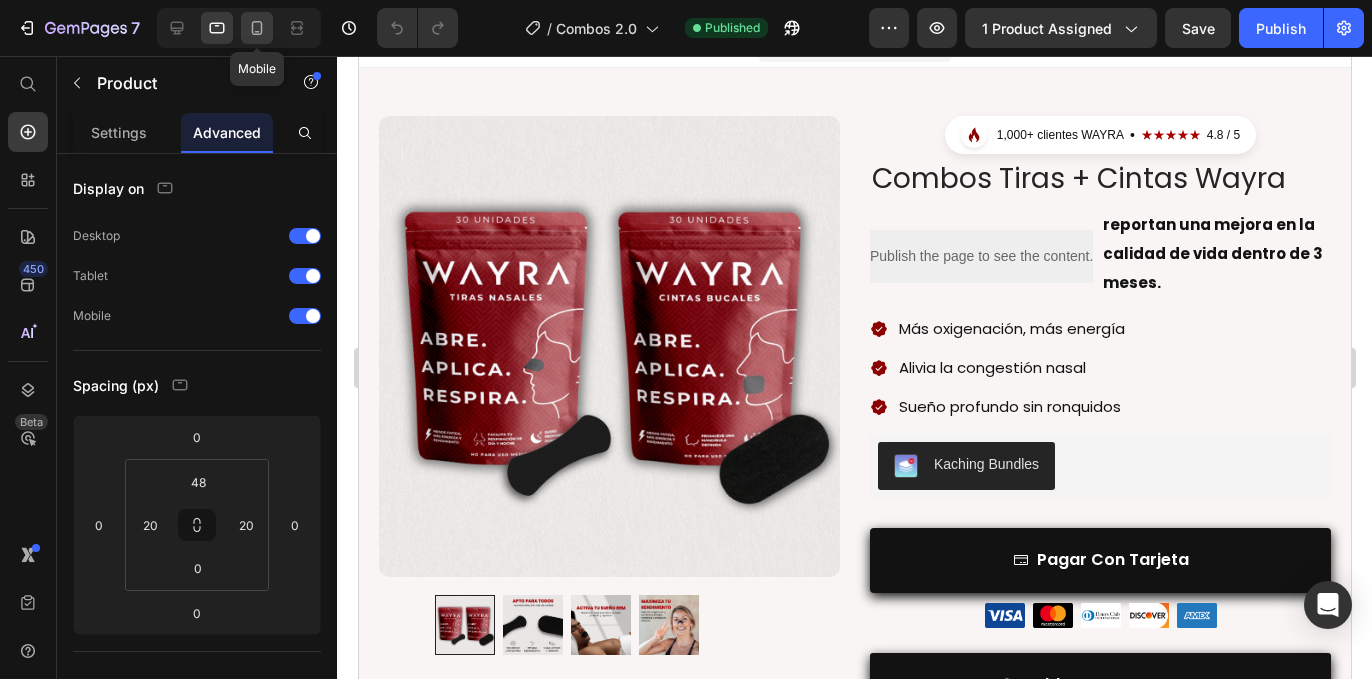 scroll, scrollTop: 0, scrollLeft: 0, axis: both 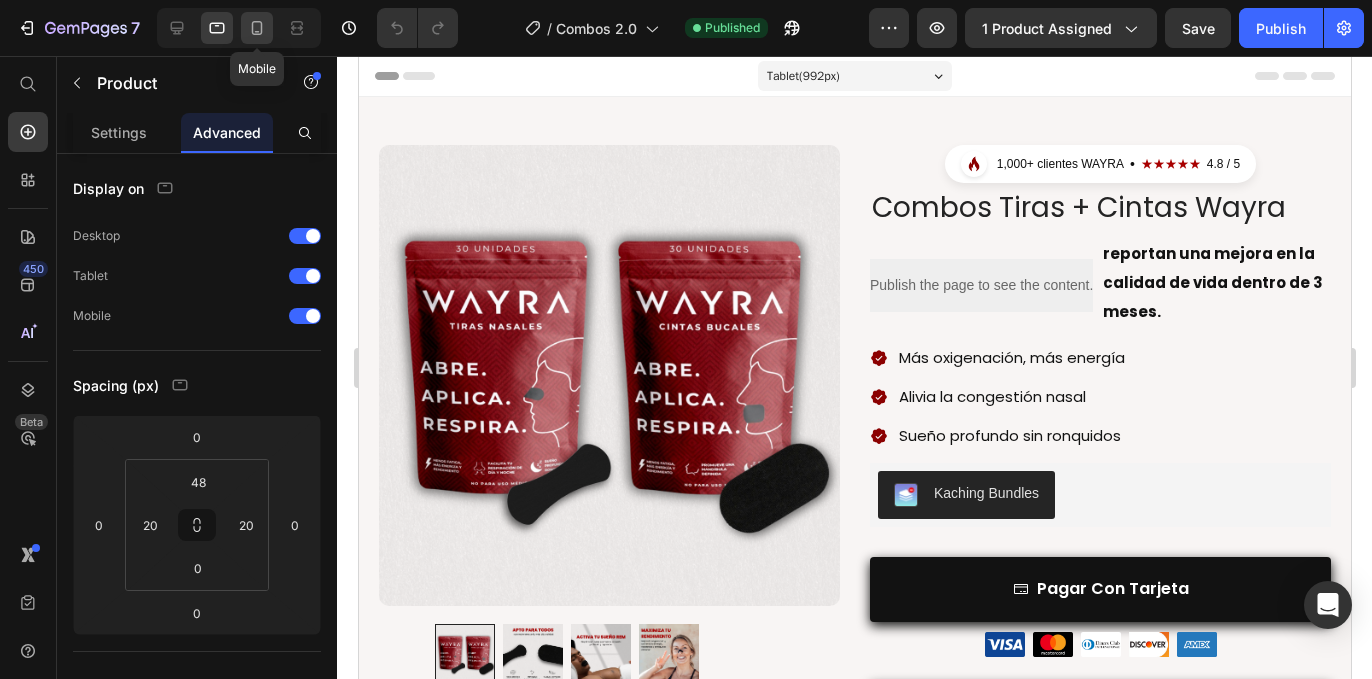 click 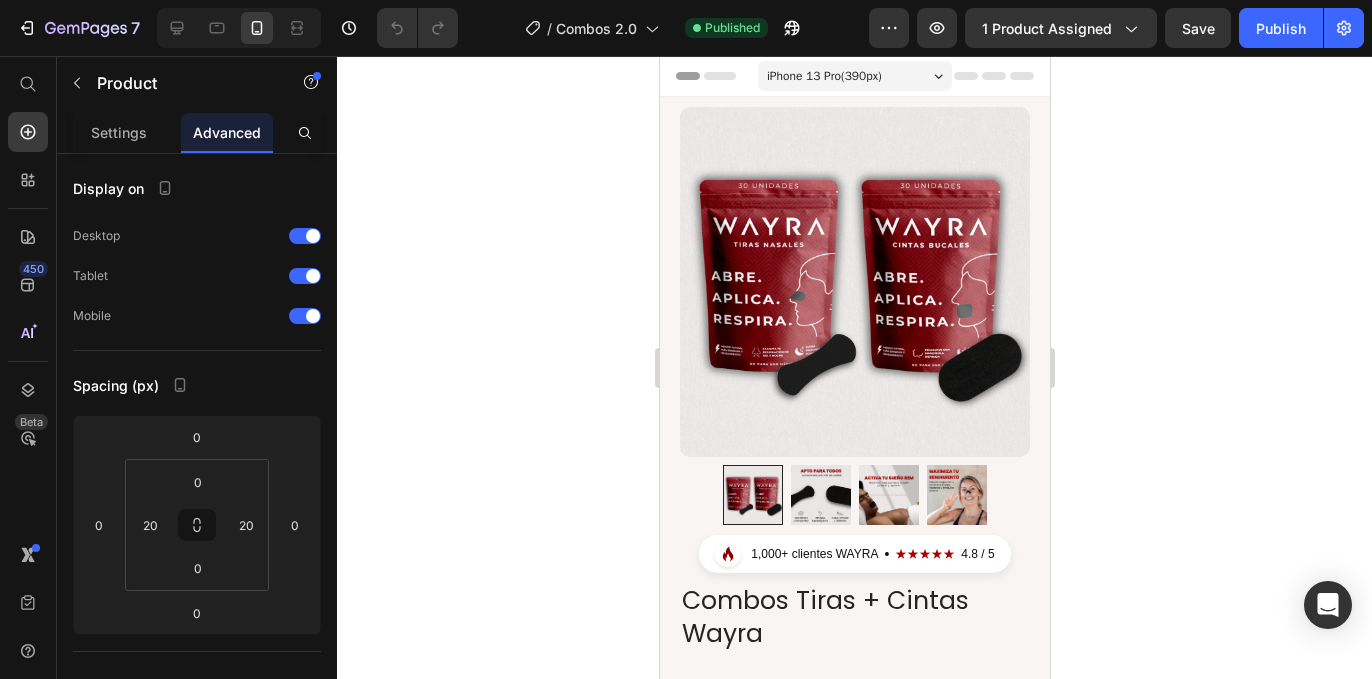 click on "Product Images Row
1,000+ clientes WAYRA
•
★★★★★
4.8 / 5
Custom Code Row
1,000+ clientes WAYRA
•
★★★★★
4.8 / 5
Custom Code Row Combos Tiras + Cintas Wayra Product Title
Publish the page to see the content.
Custom Code Row reportan una mejora en la calidad de vida dentro de 3 meses. Text Block Row
Más oxigenación, más energía
Alivia la congestión nasal
Sueño profundo sin ronquidos  Item List Kaching Bundles Kaching Bundles
pagar con tarjeta Add to Cart Image Image Image Image Image Row
Hablar Con Un Asesor Button
Asesores online
Asesor Online Image Image Image Row Row Row
Envío gratuito a nivel nacional
Nuestra garantía de 30 días Accordion Product" at bounding box center [854, 730] 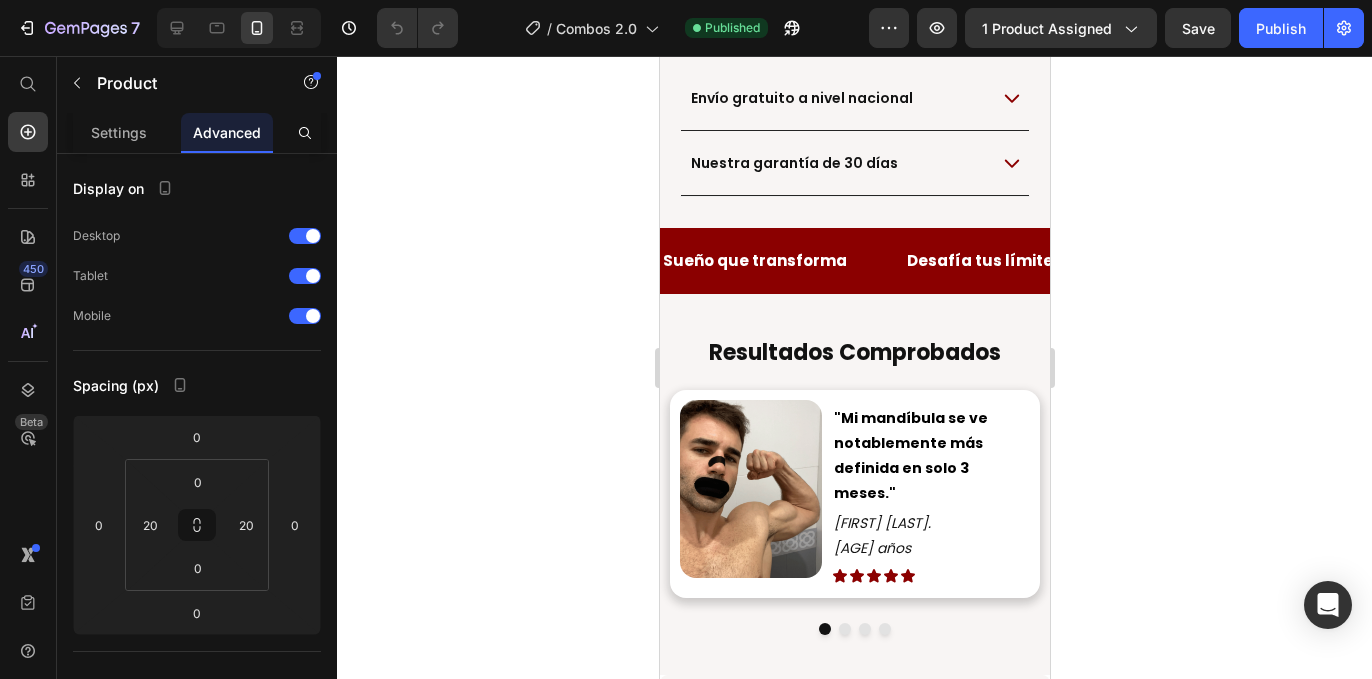 scroll, scrollTop: 1187, scrollLeft: 0, axis: vertical 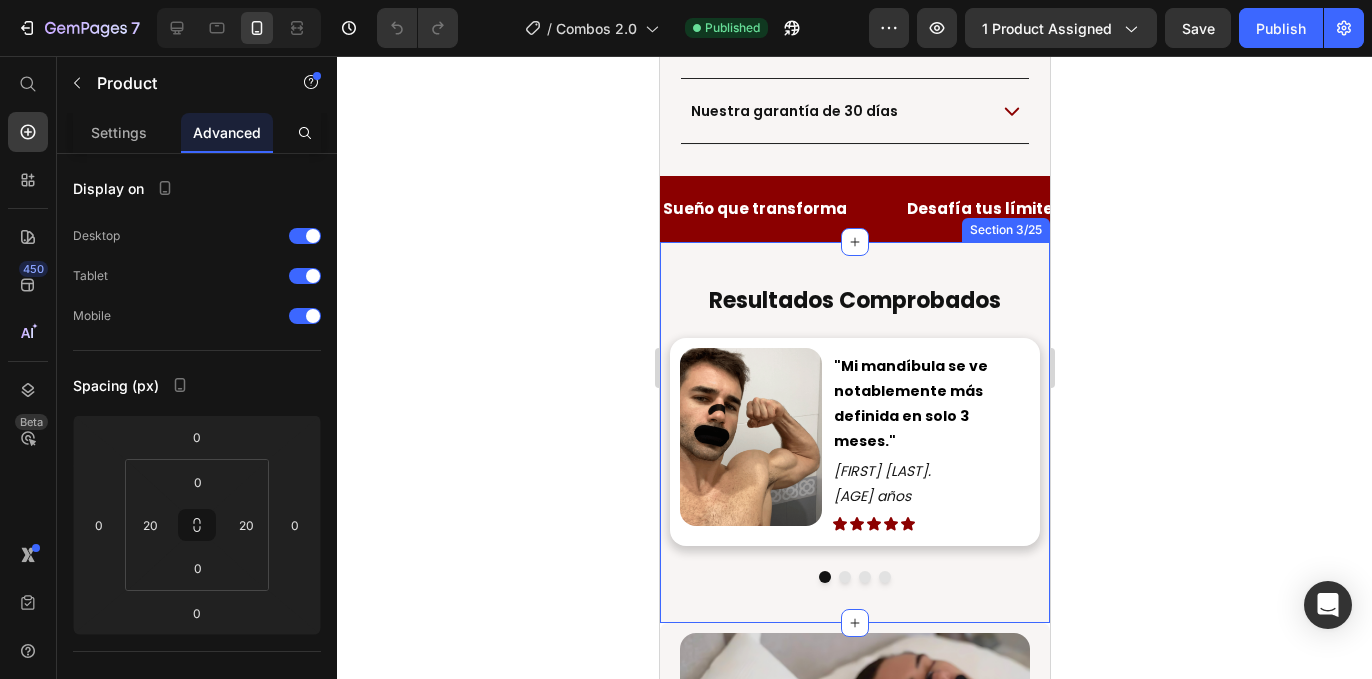 click on "Resultados Comprobados Heading Image "Mi mandíbula se ve notablemente más definida en solo 3 meses." Text Block Cristobal H. 32 años Text Block
Icon
Icon
Icon
Icon
Icon Row Row Row Row Image "Increíble la diferencia en mi energía, puedo concentrarme todo el día sin café" Text Block Miranda S. 28 años Text Block
Icon
Icon
Icon
Icon
Icon Row Row Row Row Image "Pensé que me molestaría, ahora no puedo dormir sin él." Text Block Joaquin P. 29 años Text Block
Icon
Icon
Icon
Icon
Icon Row Row Row Row Image "Mi esposa dice que ya no ronco. Me siento con más energía que nunca." Text Block Fernando H. 44 años Text Block
Icon
Icon
Icon
Icon
Icon Row Row Row Row Carousel Row Ellos Ya Sienten La Diferencia Heading Section 3/25" at bounding box center (854, 432) 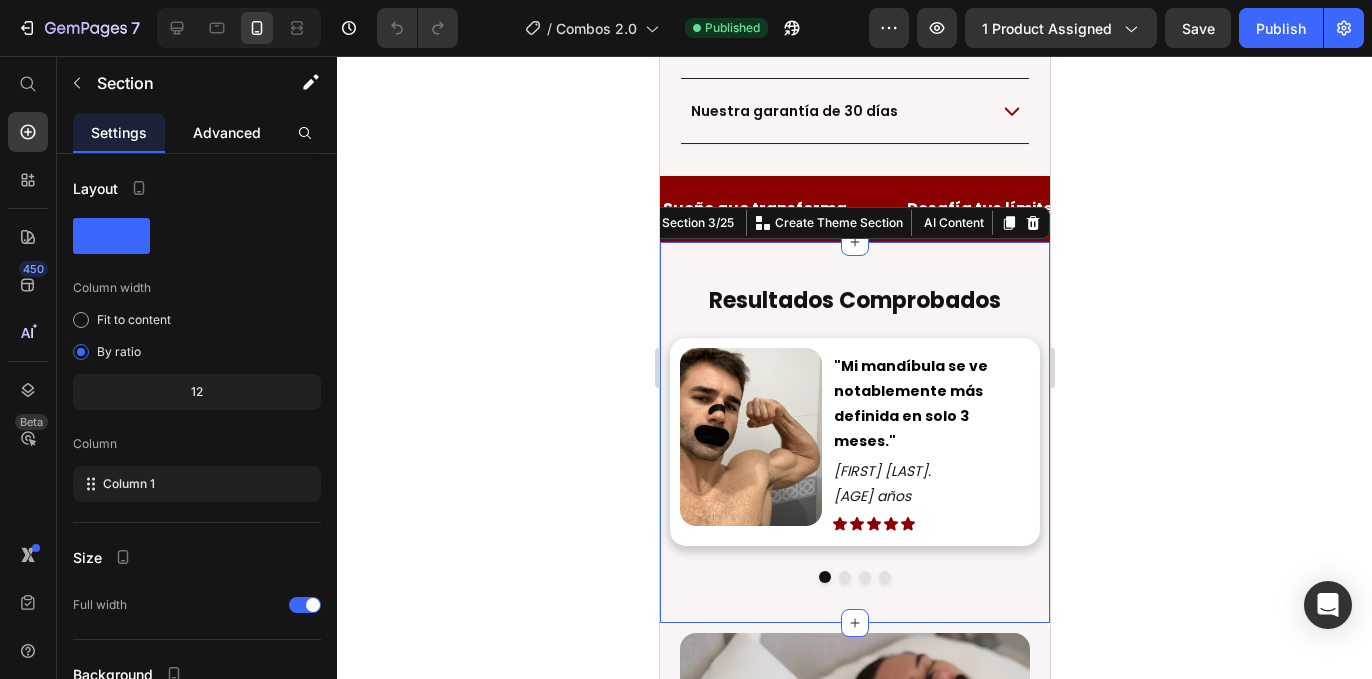 click on "Advanced" at bounding box center (227, 132) 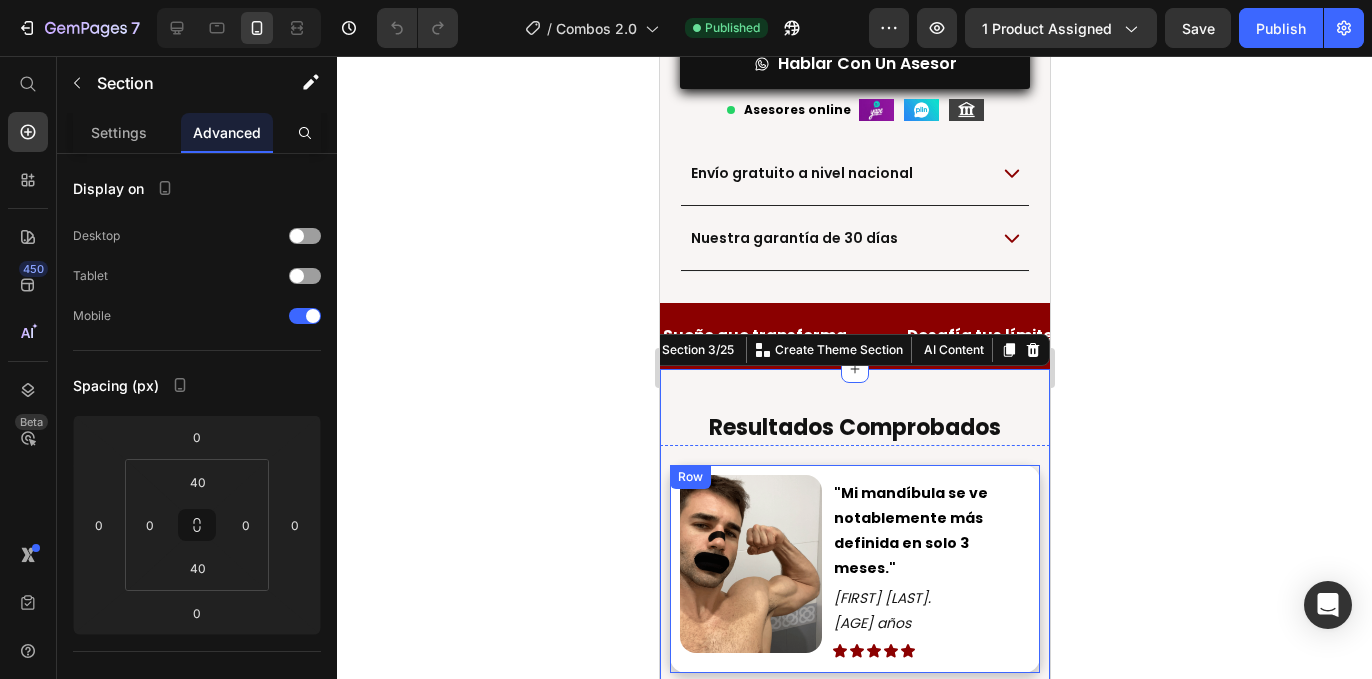scroll, scrollTop: 1052, scrollLeft: 0, axis: vertical 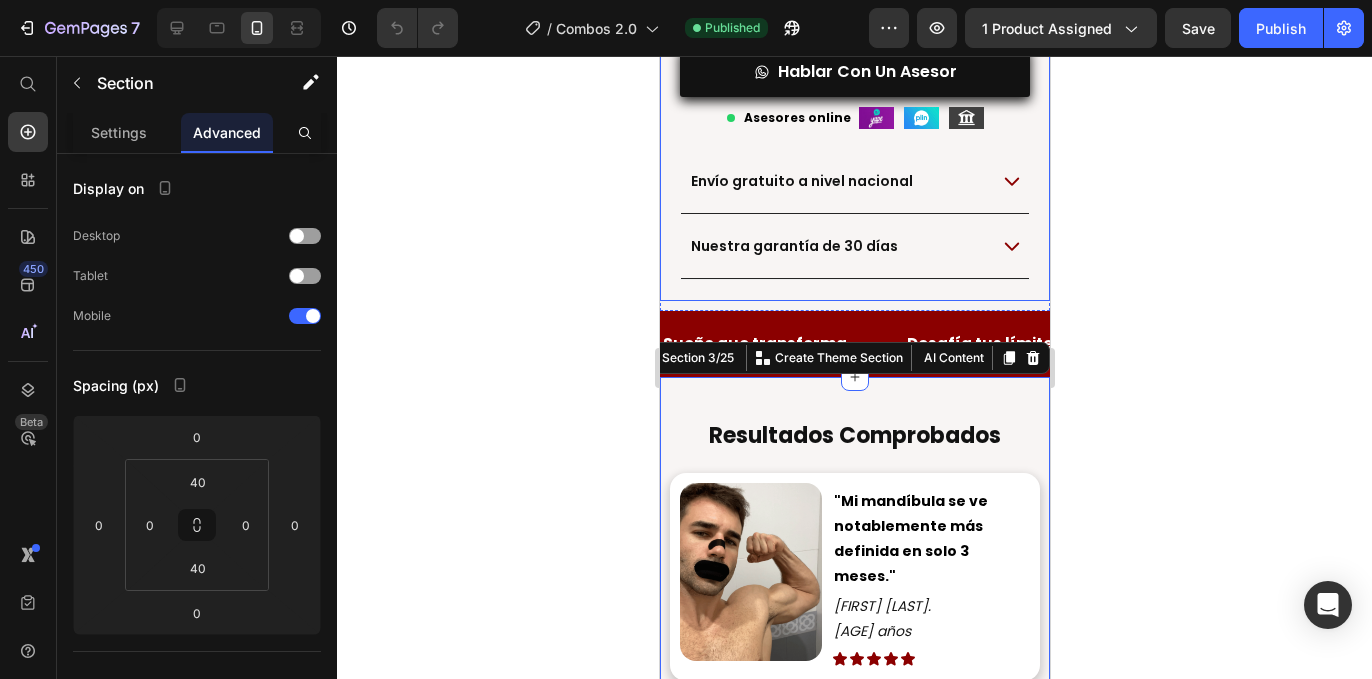 click on "Product Images Row
1,000+ clientes WAYRA
•
★★★★★
4.8 / 5
Custom Code Row
1,000+ clientes WAYRA
•
★★★★★
4.8 / 5
Custom Code Row Combos Tiras + Cintas Wayra Product Title
Publish the page to see the content.
Custom Code Row reportan una mejora en la calidad de vida dentro de 3 meses. Text Block Row
Más oxigenación, más energía
Alivia la congestión nasal
Sueño profundo sin ronquidos  Item List Kaching Bundles Kaching Bundles
pagar con tarjeta Add to Cart Image Image Image Image Image Row
Hablar Con Un Asesor Button
Asesores online
Asesor Online Image Image Image Row Row Row
Envío gratuito a nivel nacional
Nuestra garantía de 30 días Accordion Product" at bounding box center (854, -322) 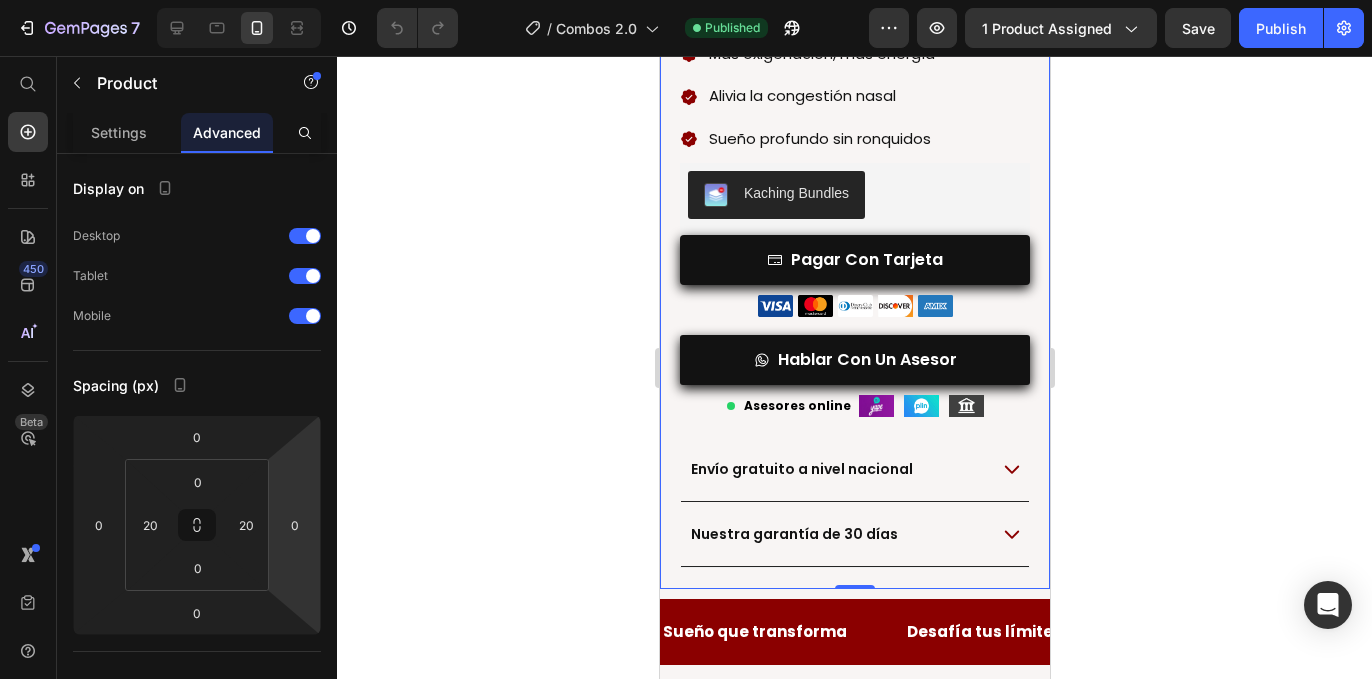 scroll, scrollTop: 759, scrollLeft: 0, axis: vertical 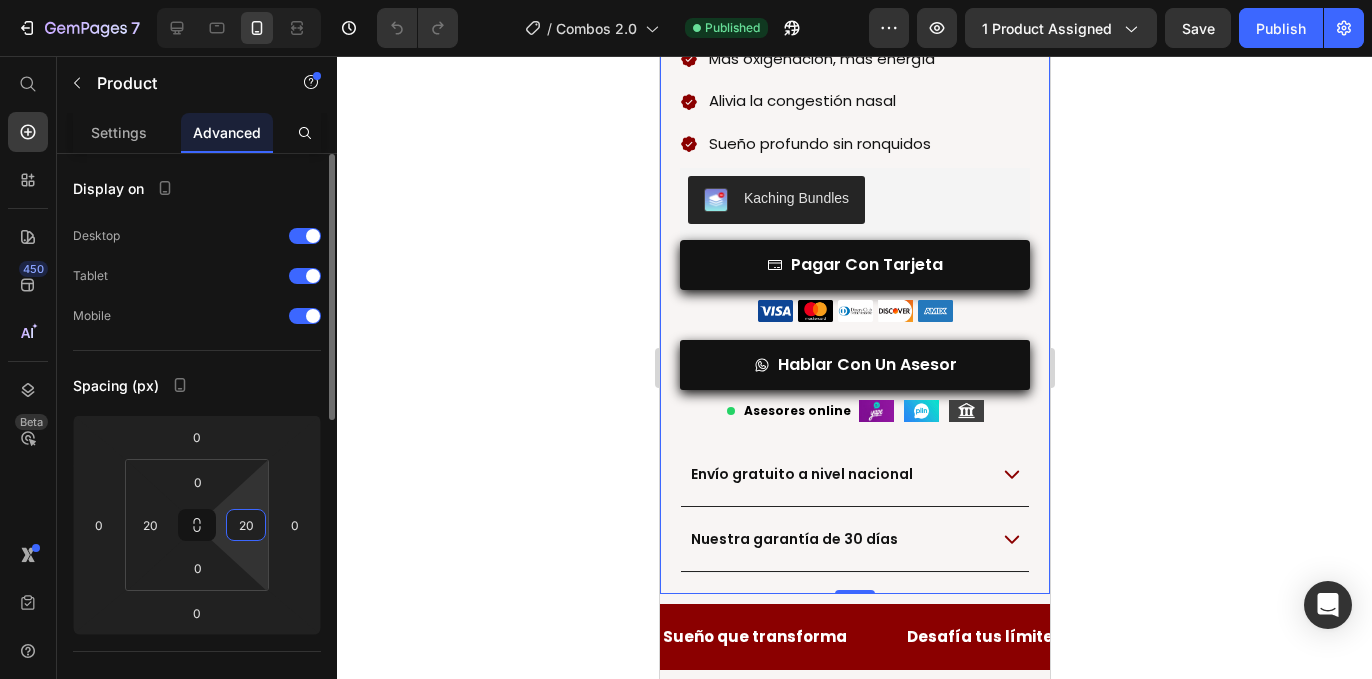 click on "20" at bounding box center [246, 525] 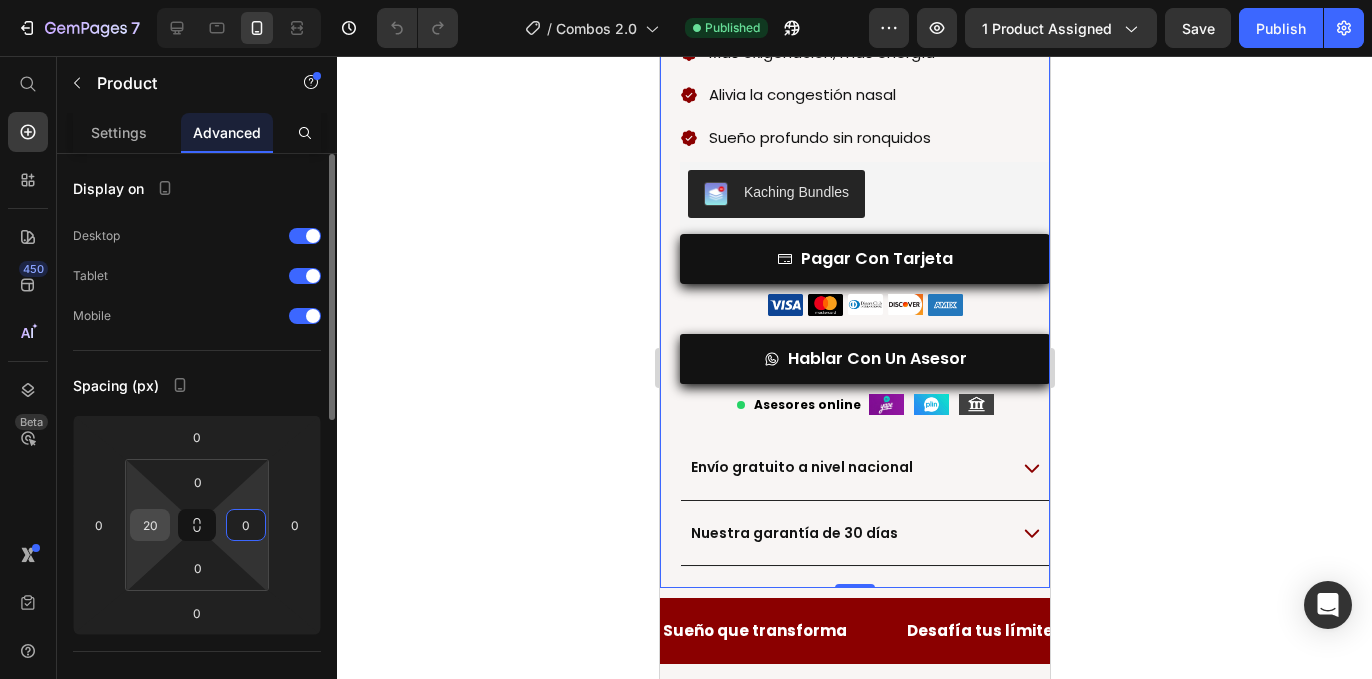type on "0" 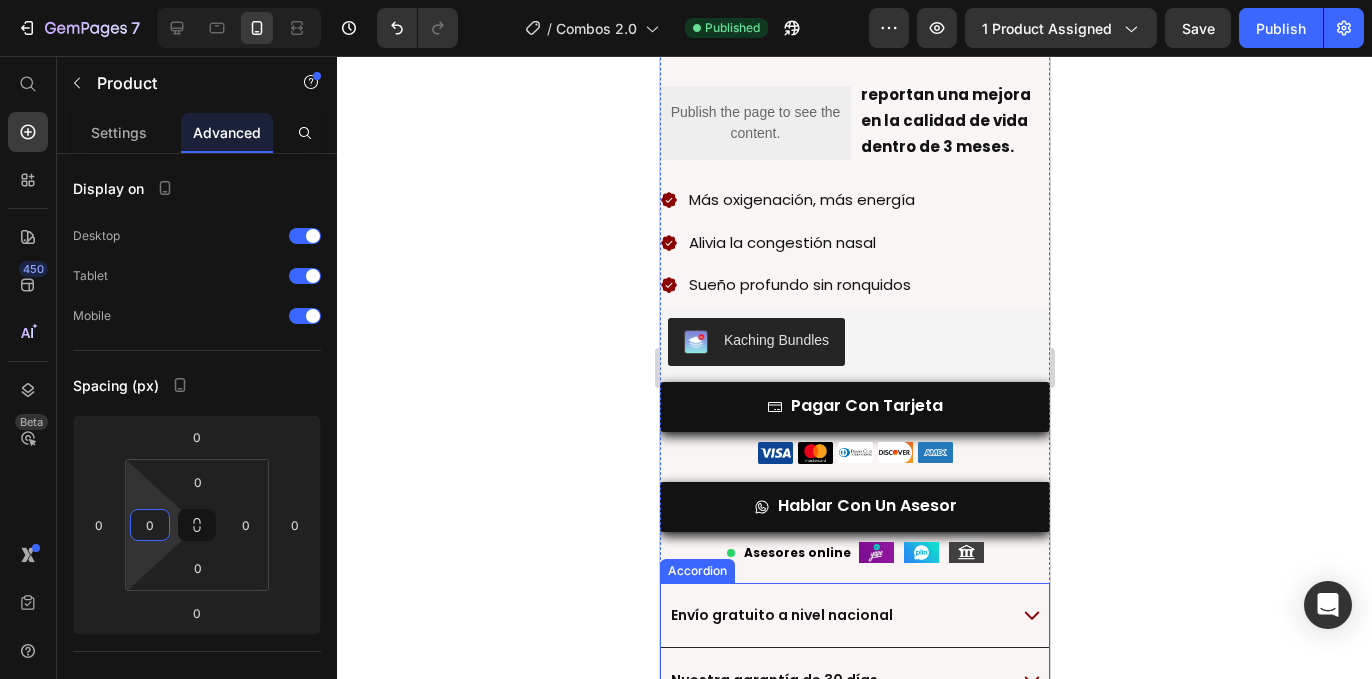scroll, scrollTop: 618, scrollLeft: 0, axis: vertical 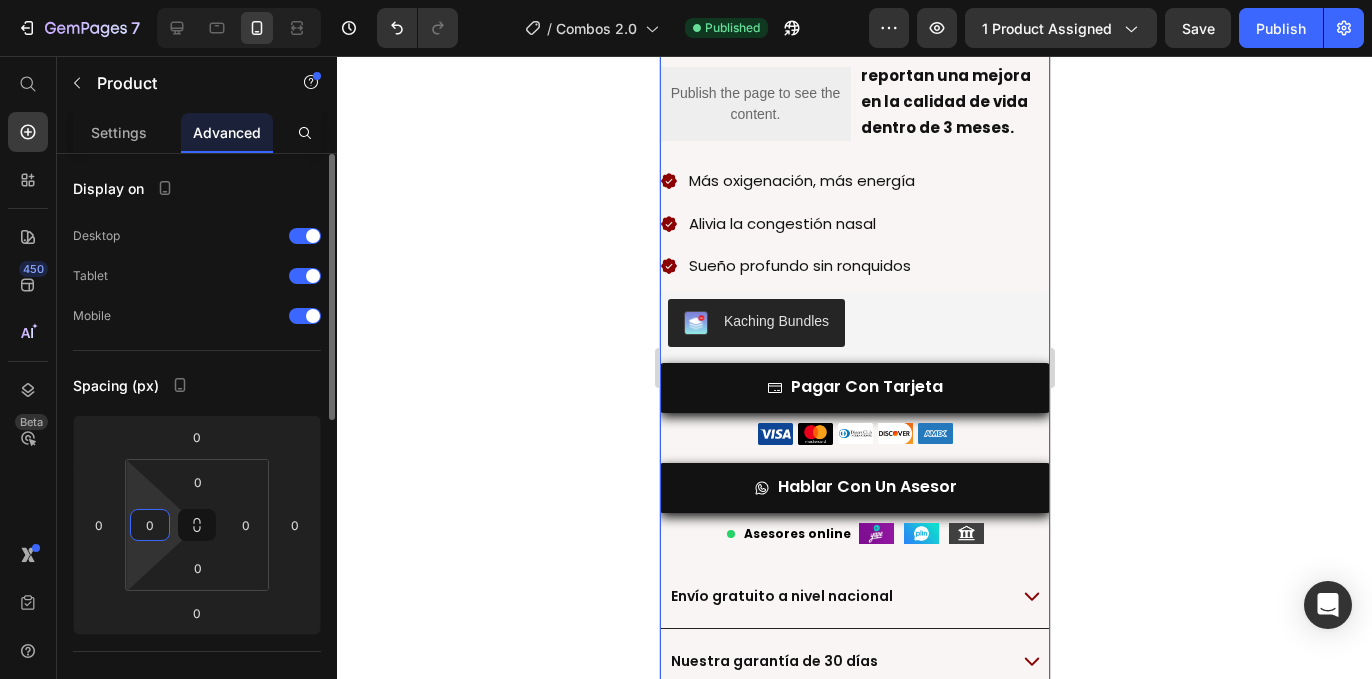 click on "0" at bounding box center [150, 525] 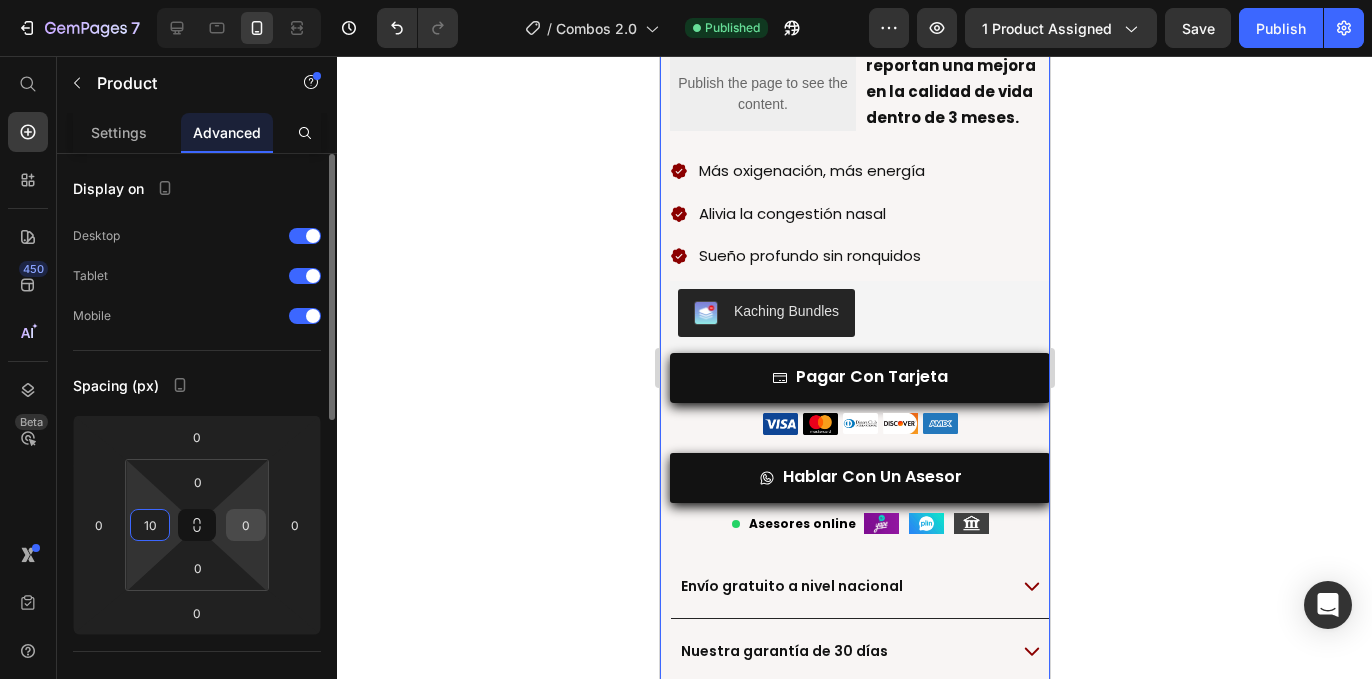 type on "10" 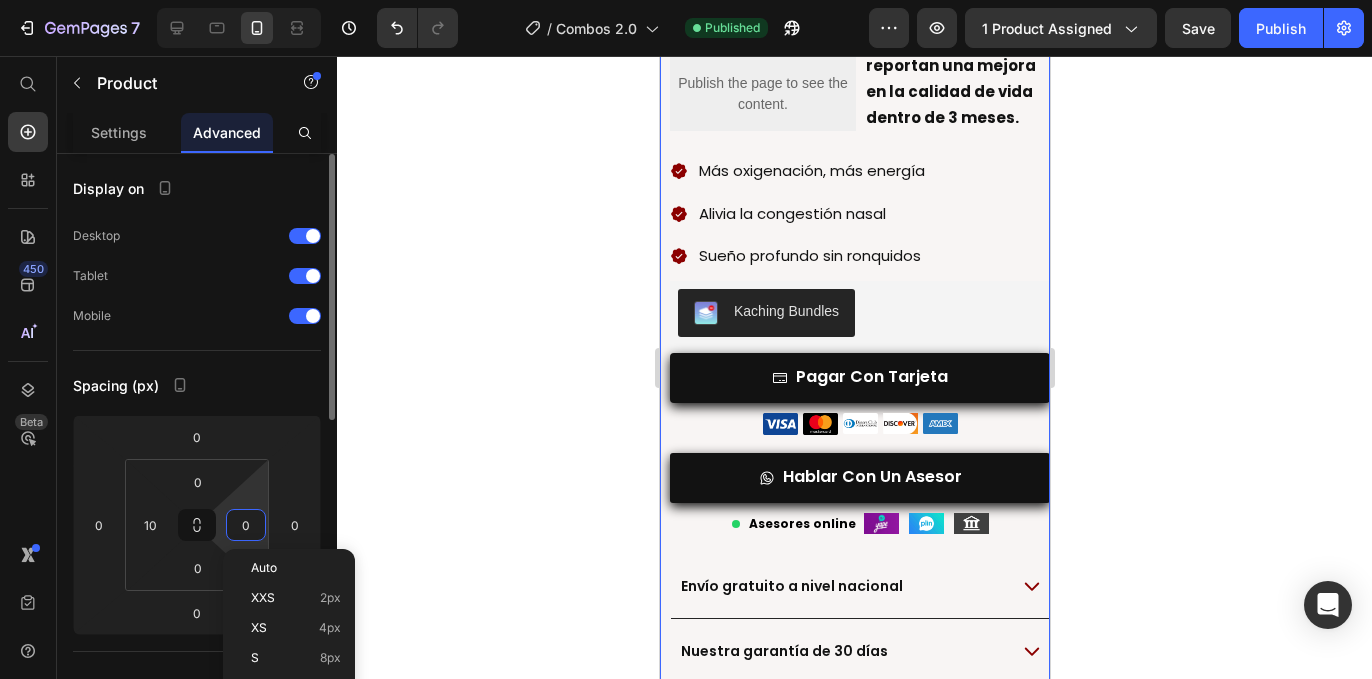 click on "0" at bounding box center (246, 525) 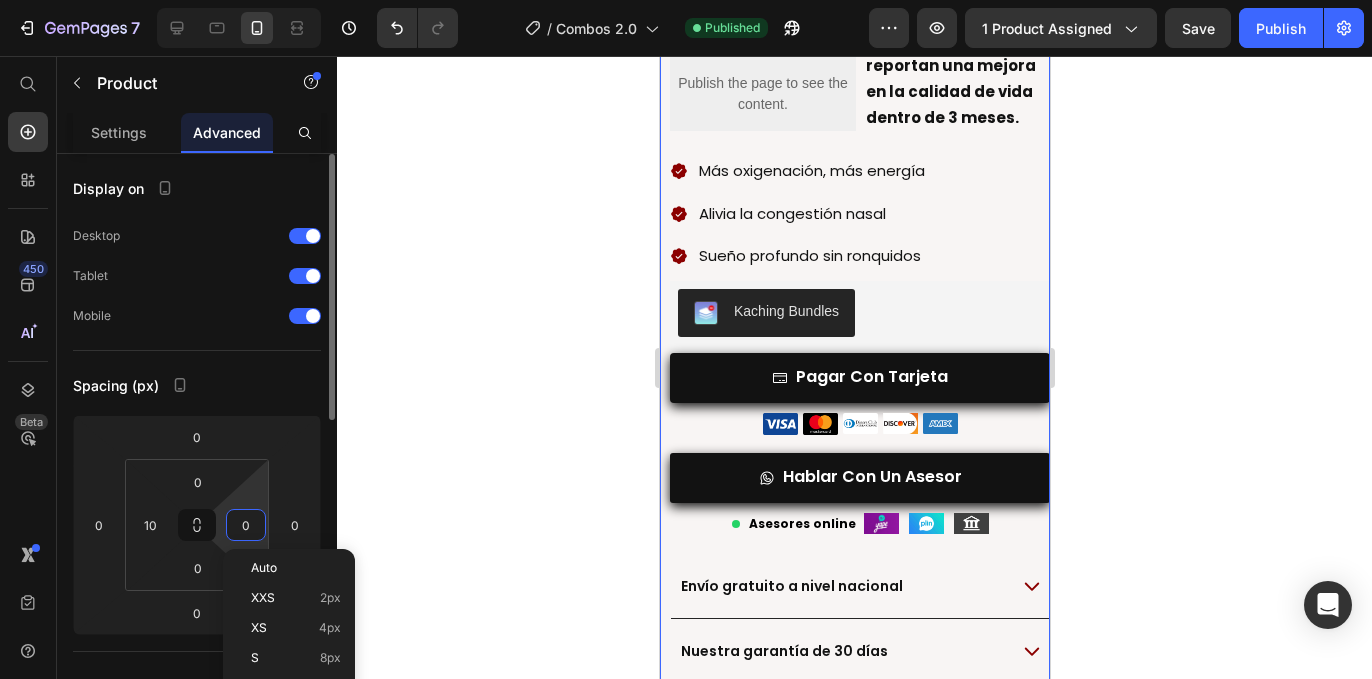 type on "10" 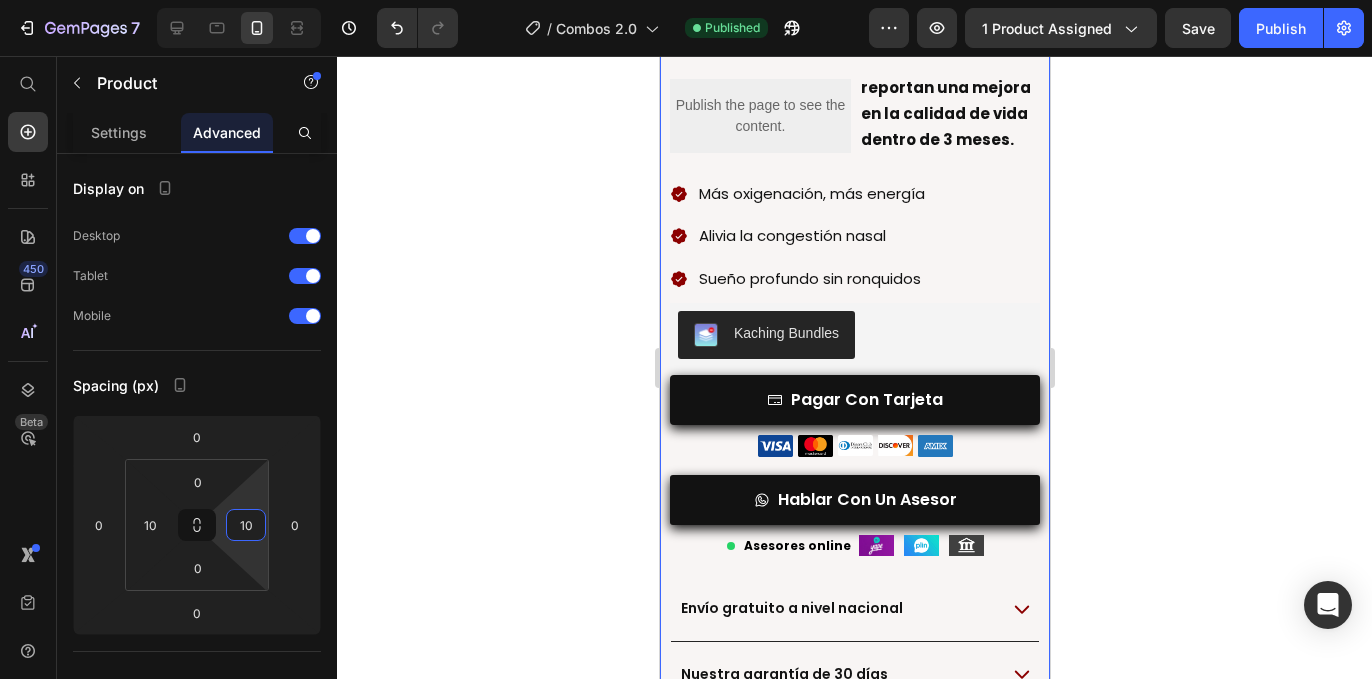 click 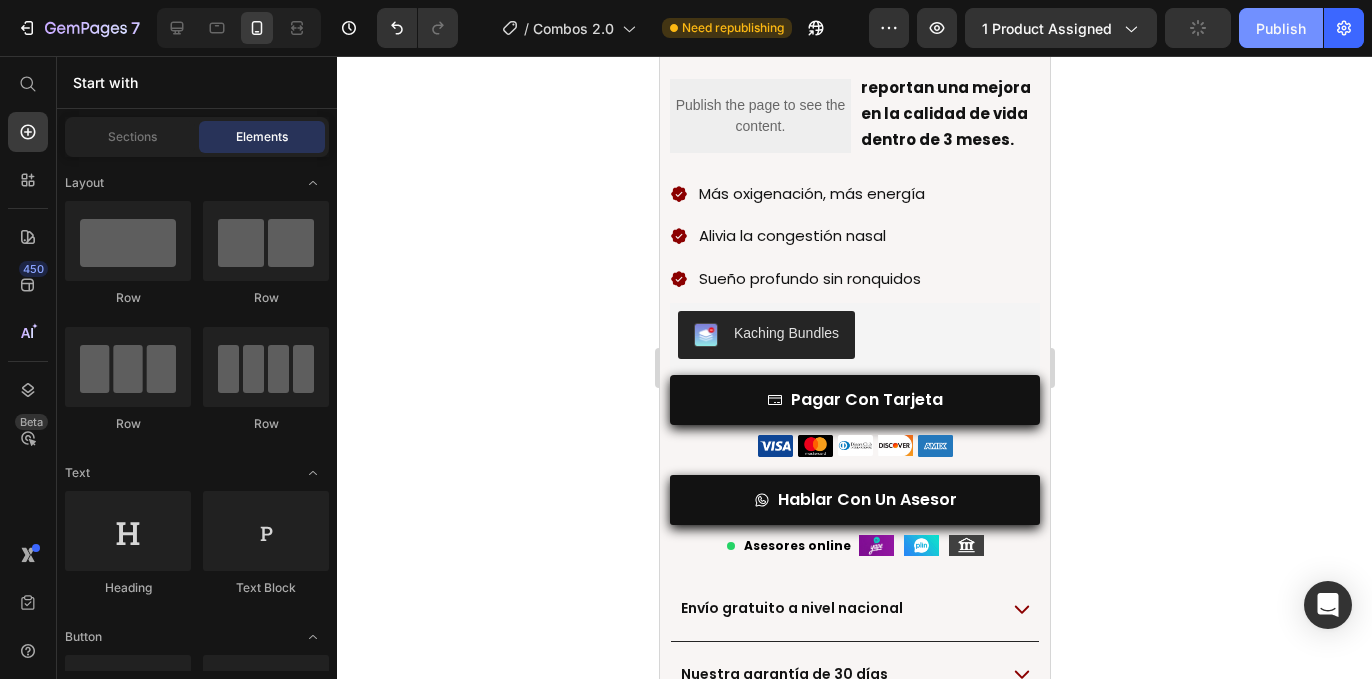 click on "Publish" at bounding box center [1281, 28] 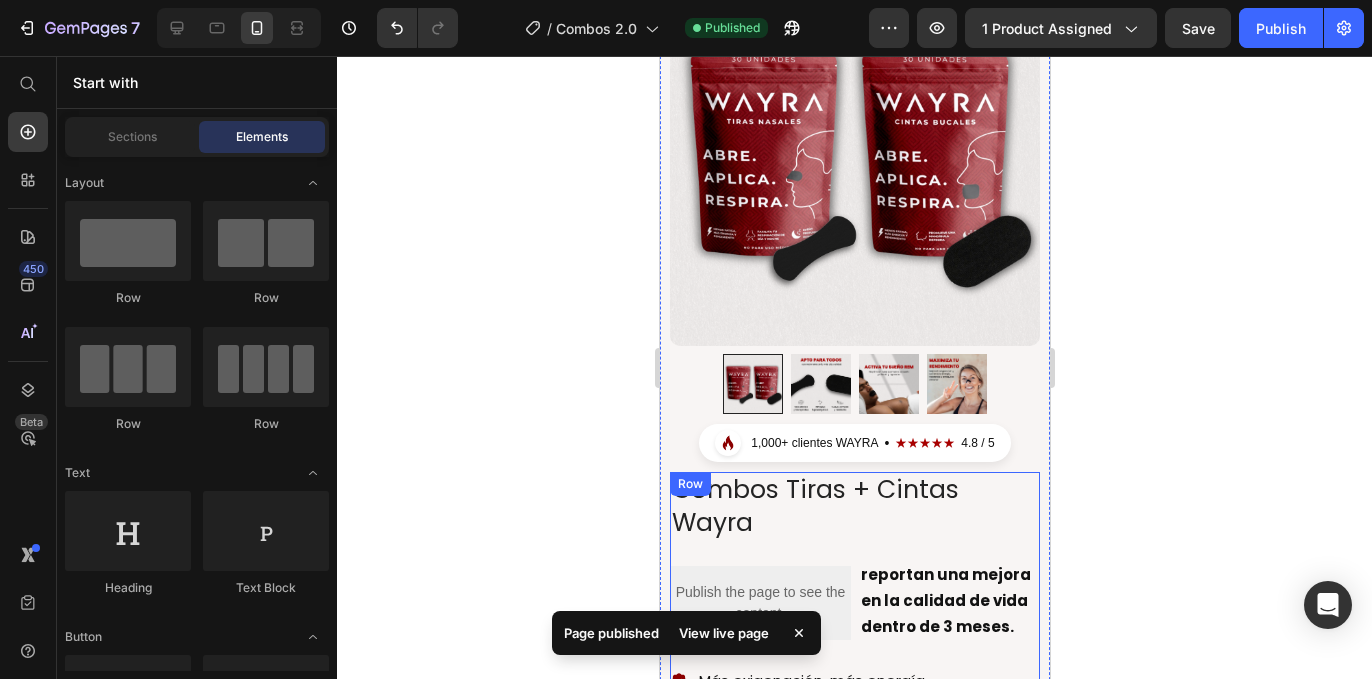scroll, scrollTop: 126, scrollLeft: 0, axis: vertical 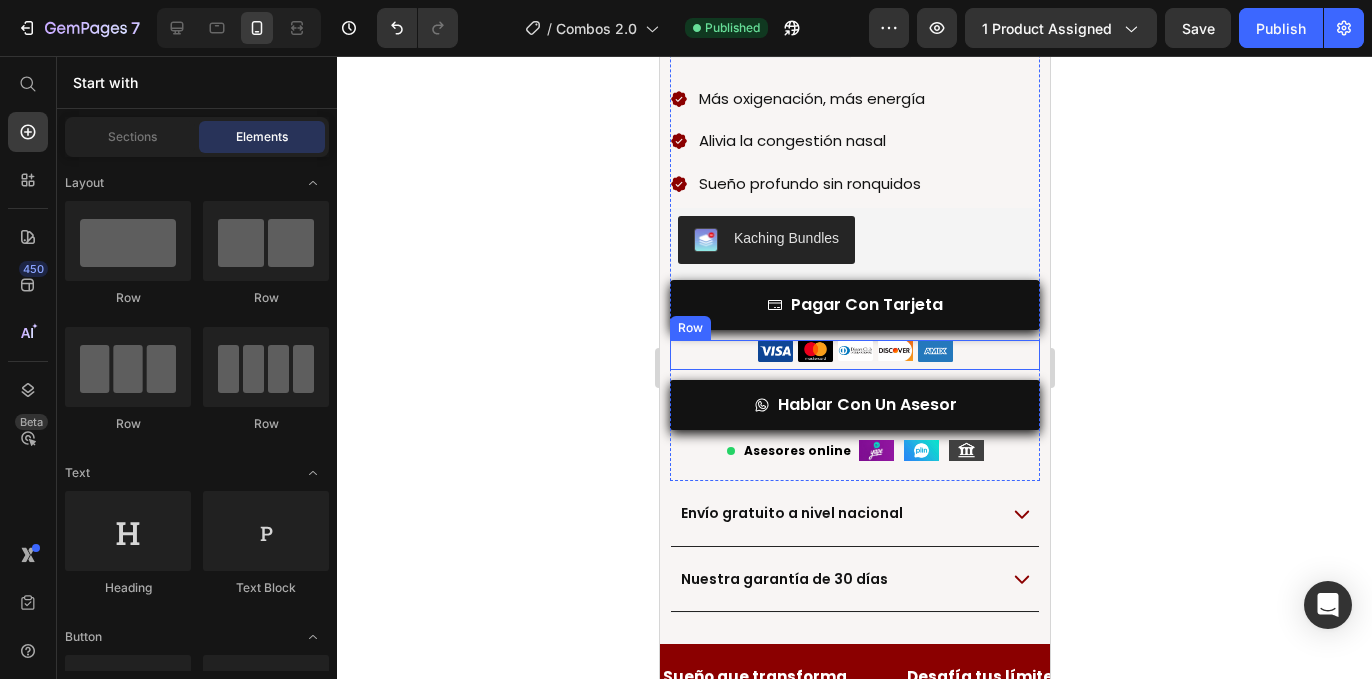 type 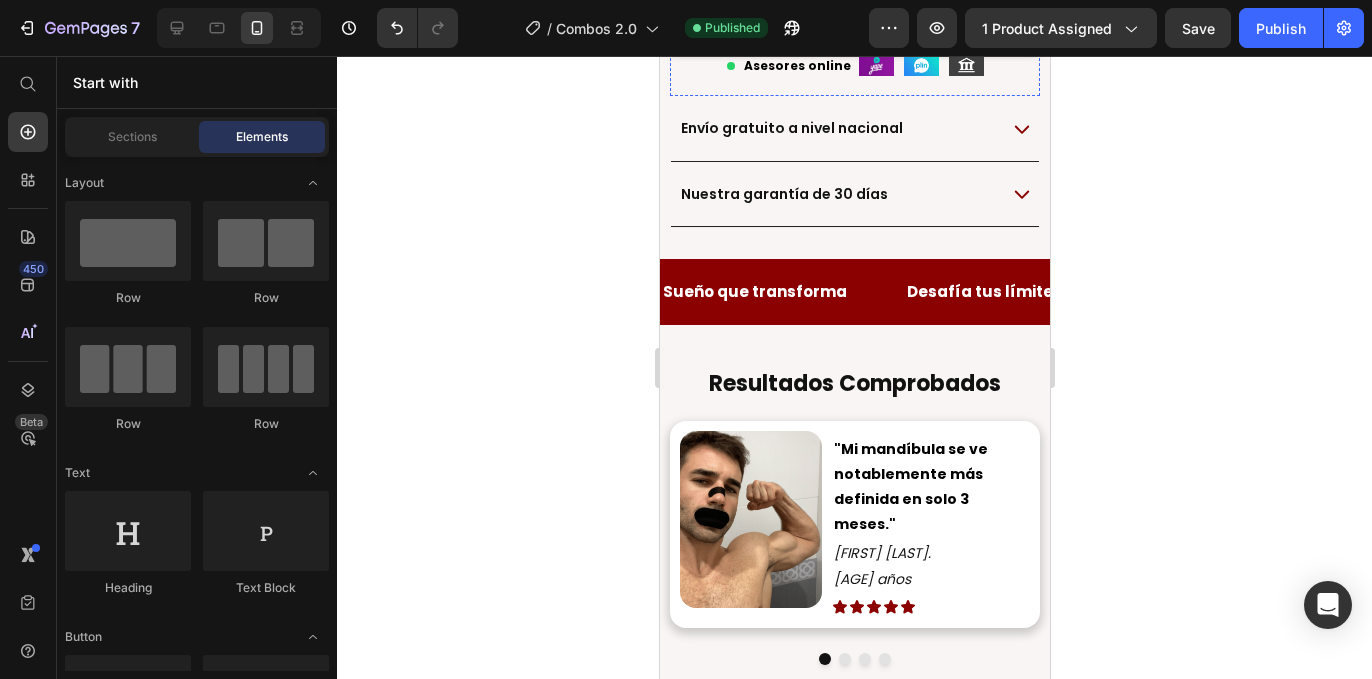 scroll, scrollTop: 1215, scrollLeft: 0, axis: vertical 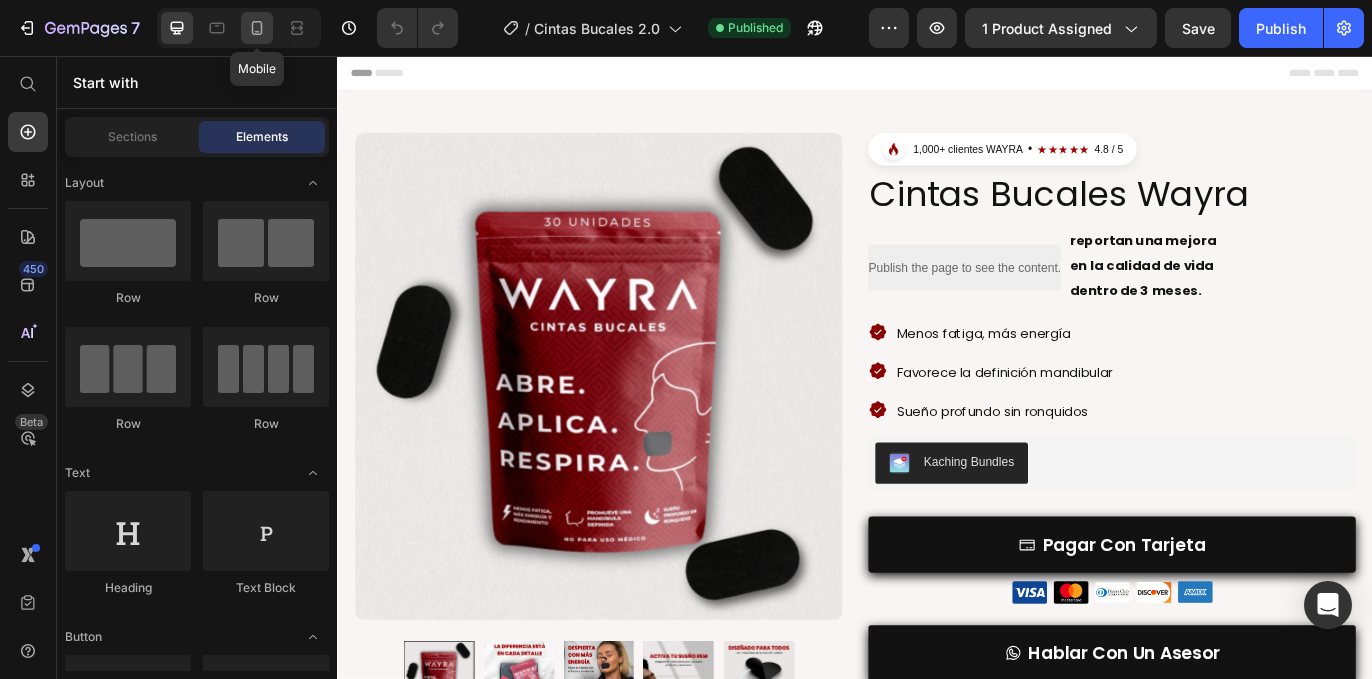 click 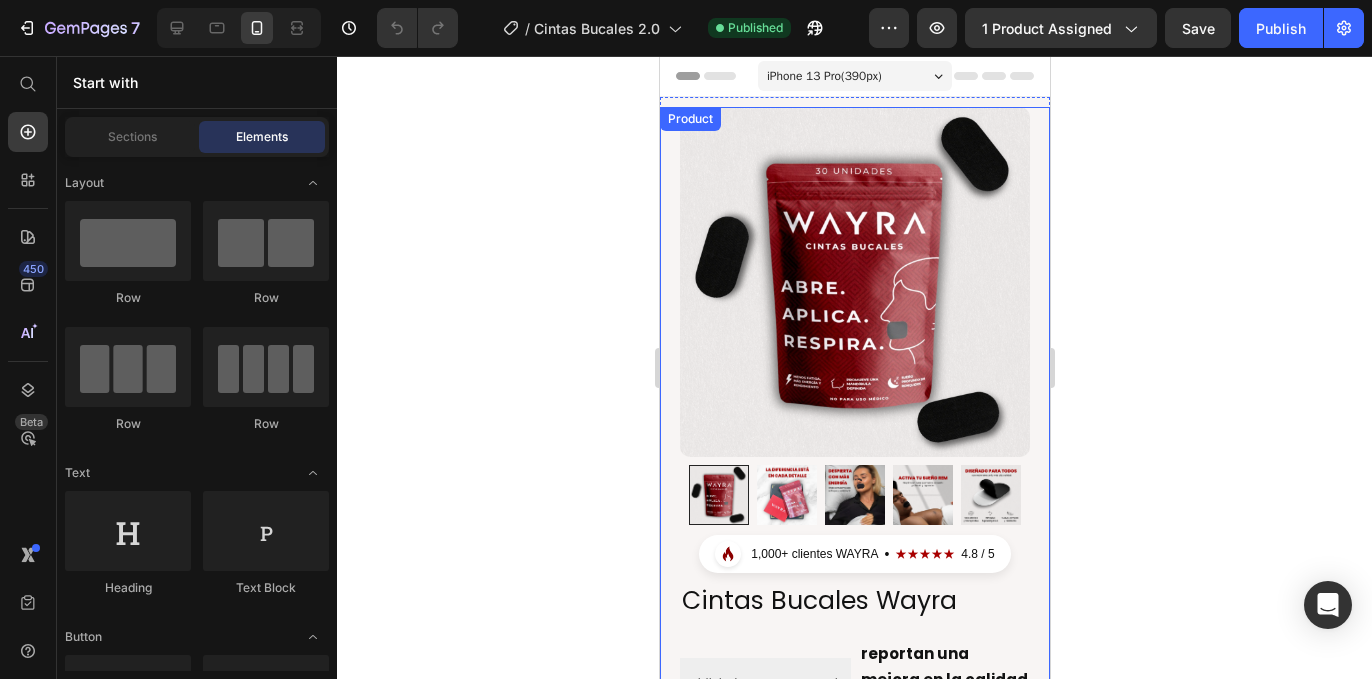 click on "Product Images Row
1,000+ clientes WAYRA
•
★★★★★
4.8 / 5
Custom Code Row
1,000+ clientes WAYRA
•
★★★★★
4.8 / 5
Custom Code Row Cintas Bucales Wayra Product Title
Publish the page to see the content.
Custom Code Row reportan una mejora en la calidad de vida dentro de 3 meses. Text Block Row
Menos fatiga, más energía
Favorece la definición mandibular
Sueño profundo sin ronquidos  Item List Kaching Bundles Kaching Bundles
pagar con tarjeta Add to Cart Image Image Image Image Image Row
Hablar Con Un Asesor Button
Asesores online
Asesor Online Image Image Image Row Row Image Prueba nuestros dos bestsellers Text Block Complementa tus cintas bucales con nuestras tiras nasales y ahorra más." at bounding box center (854, 819) 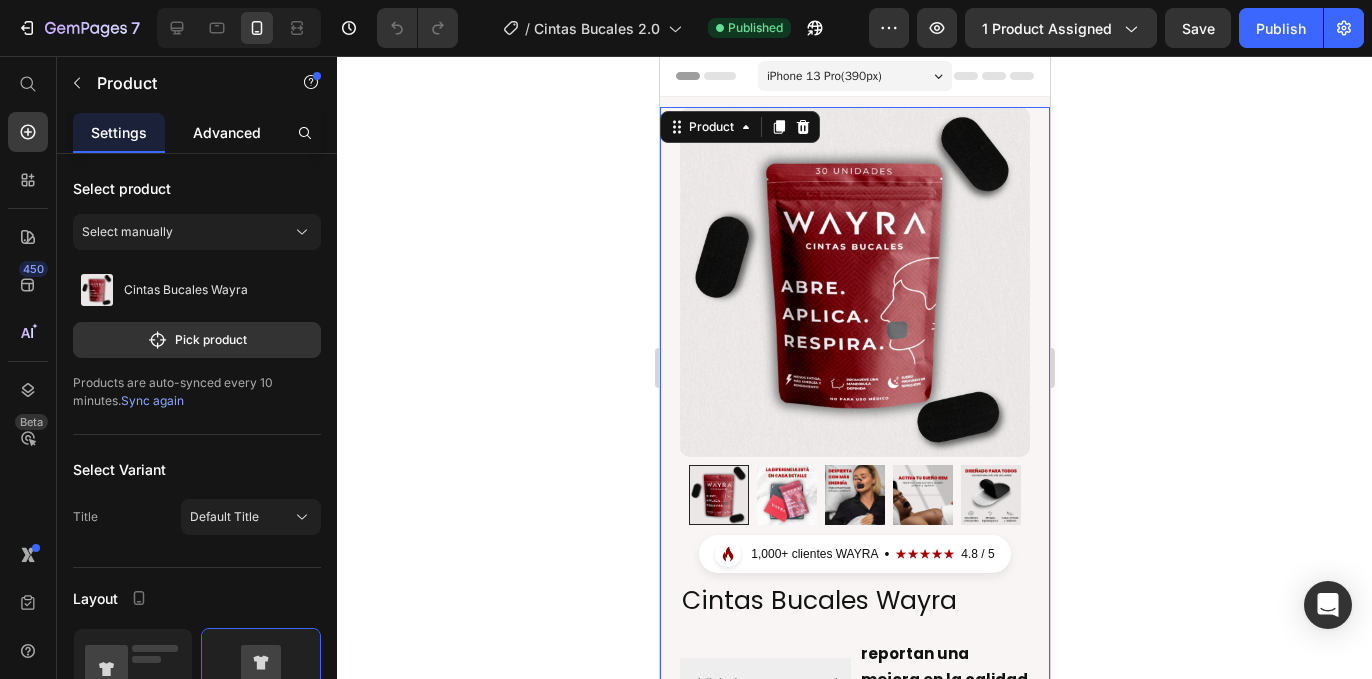 click on "Advanced" at bounding box center [227, 132] 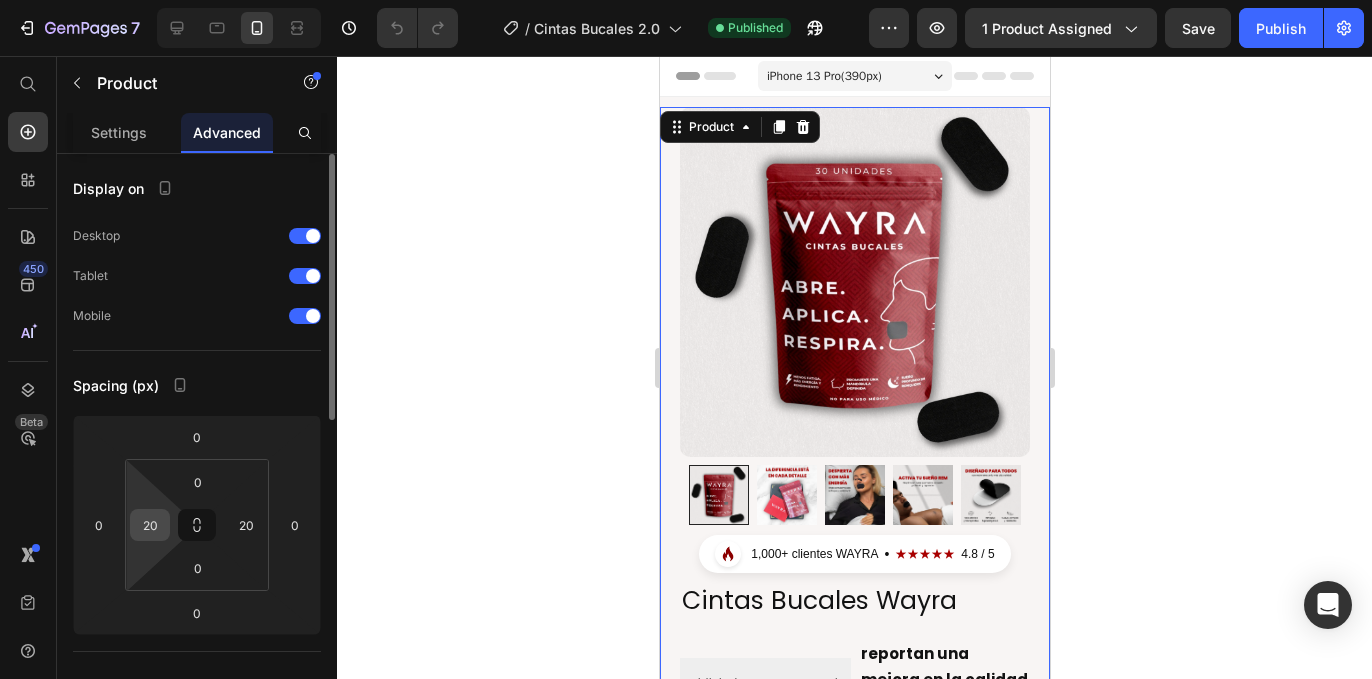 click on "20" at bounding box center (150, 525) 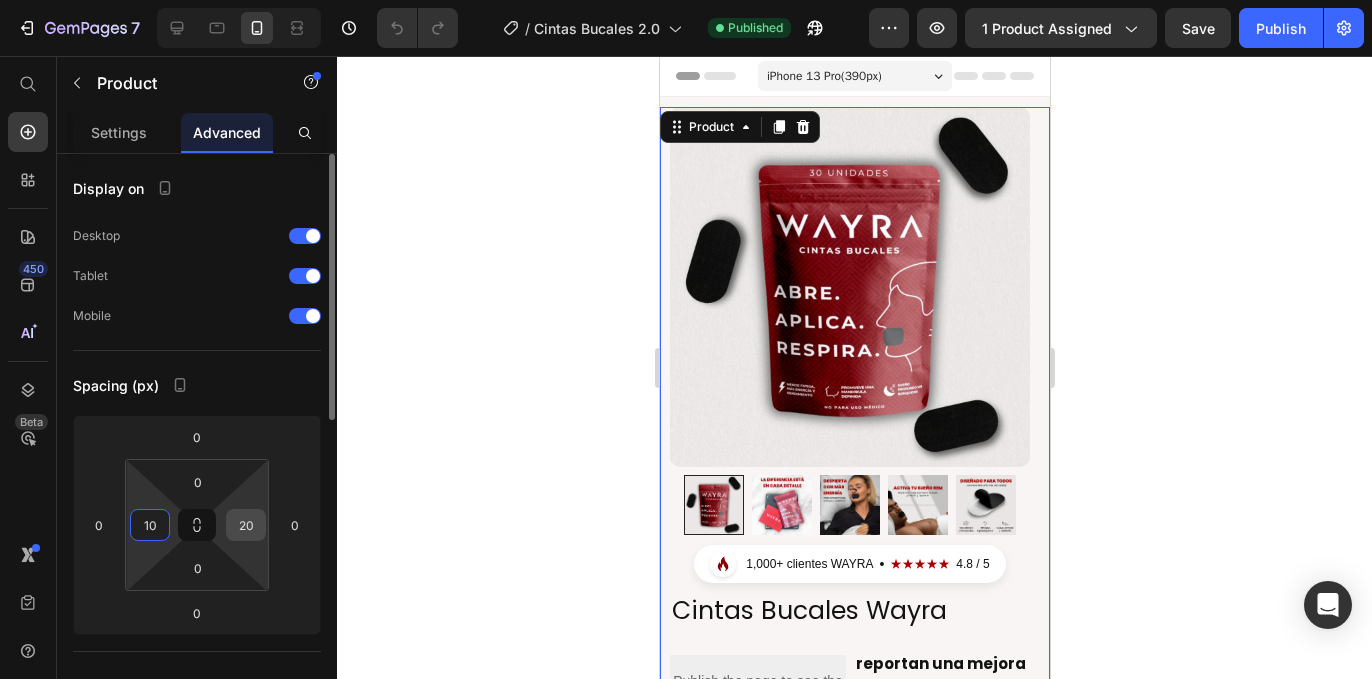 type on "10" 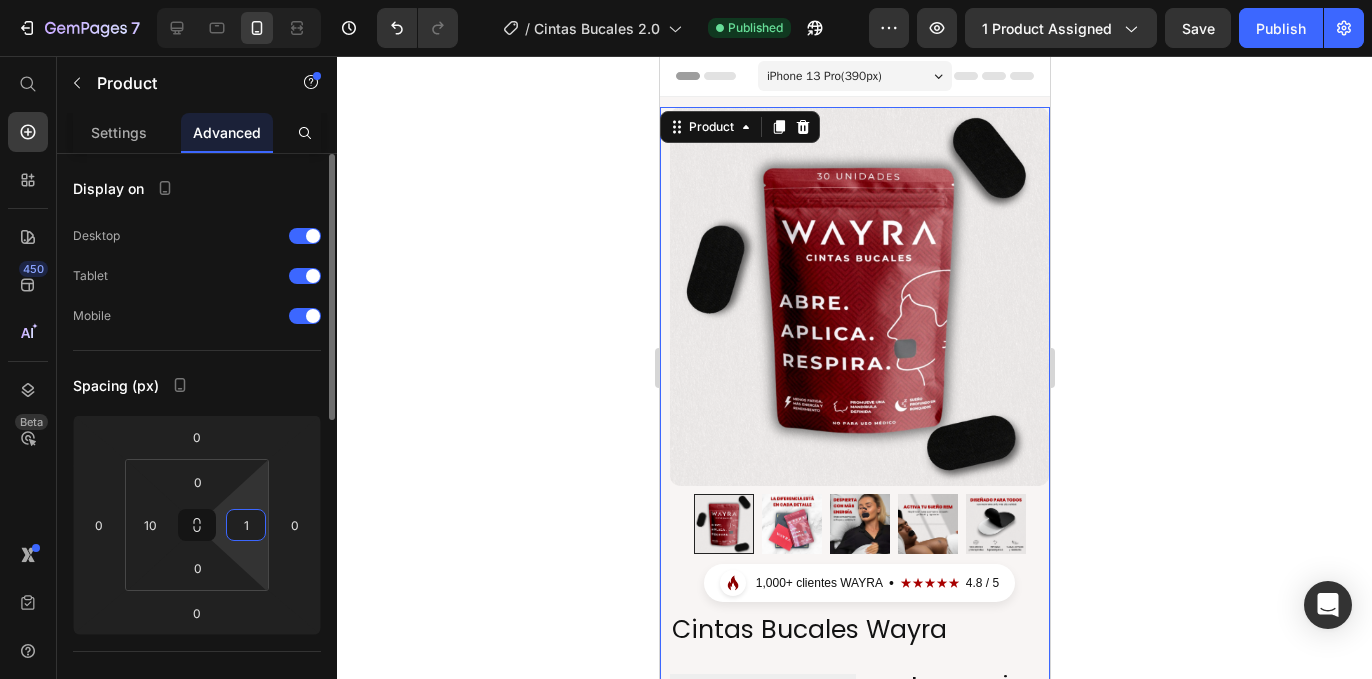 type on "10" 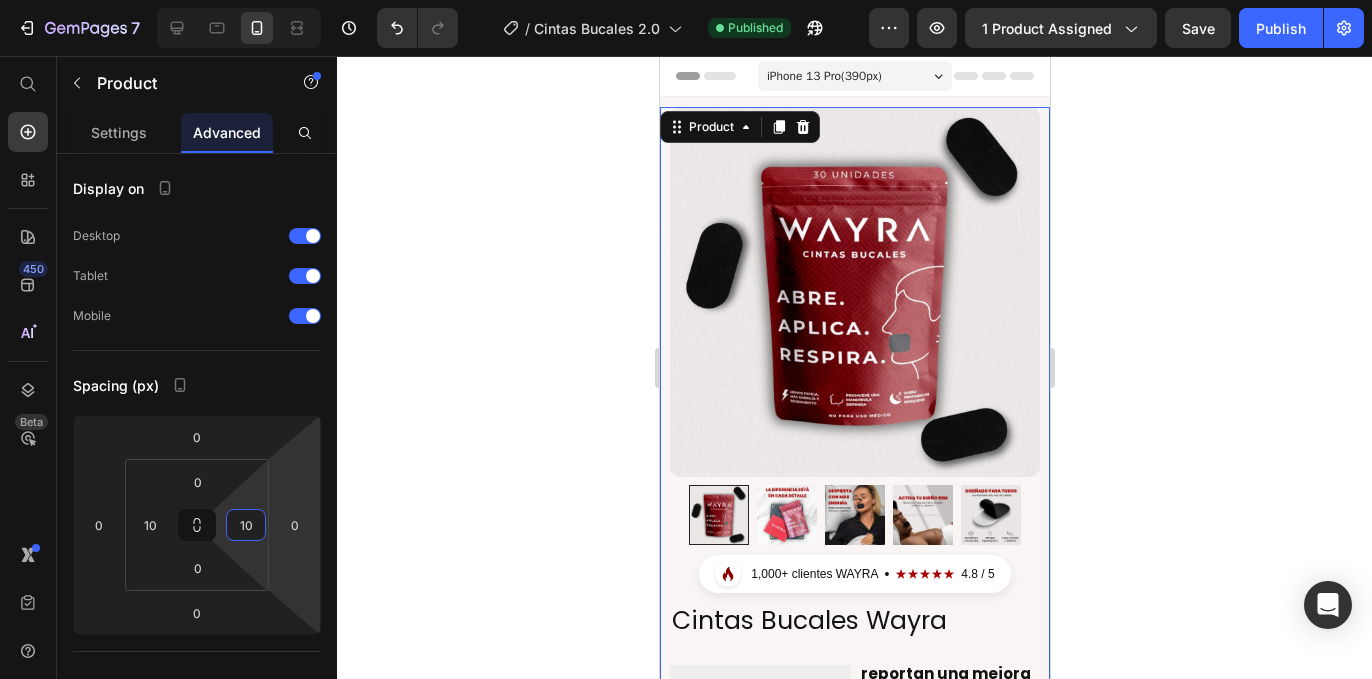 click 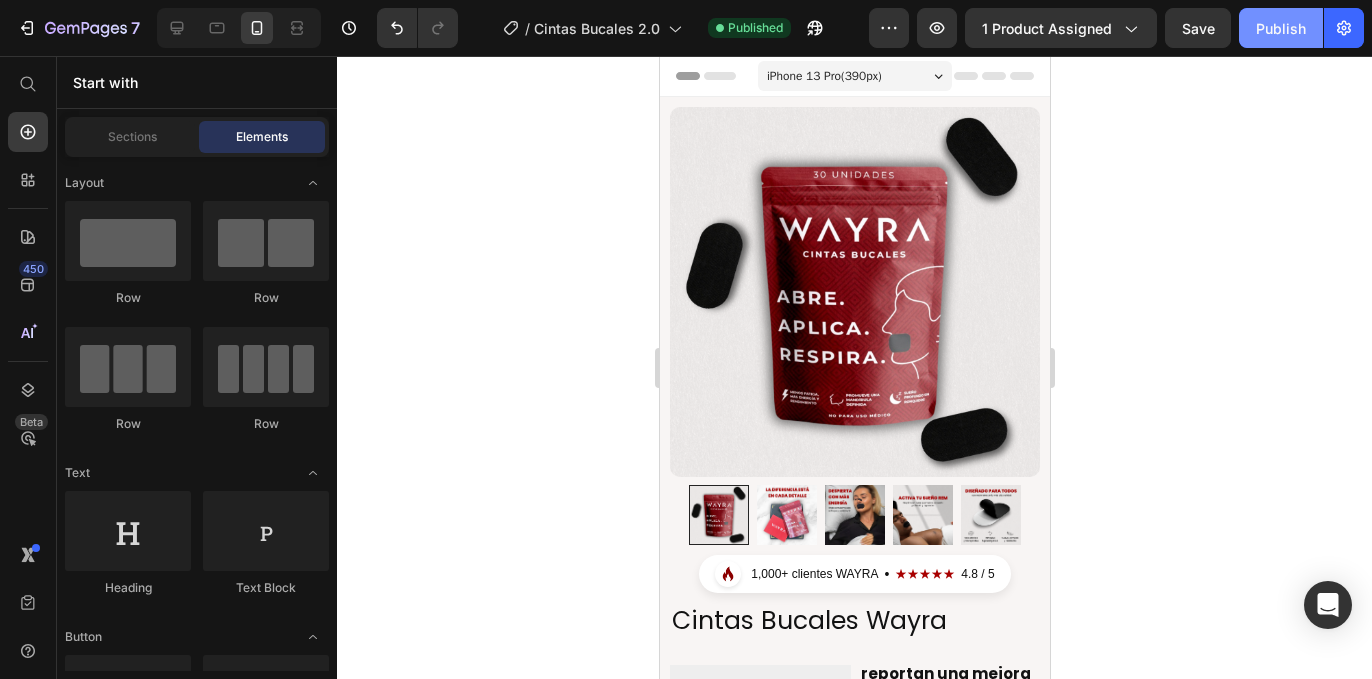 click on "Publish" at bounding box center [1281, 28] 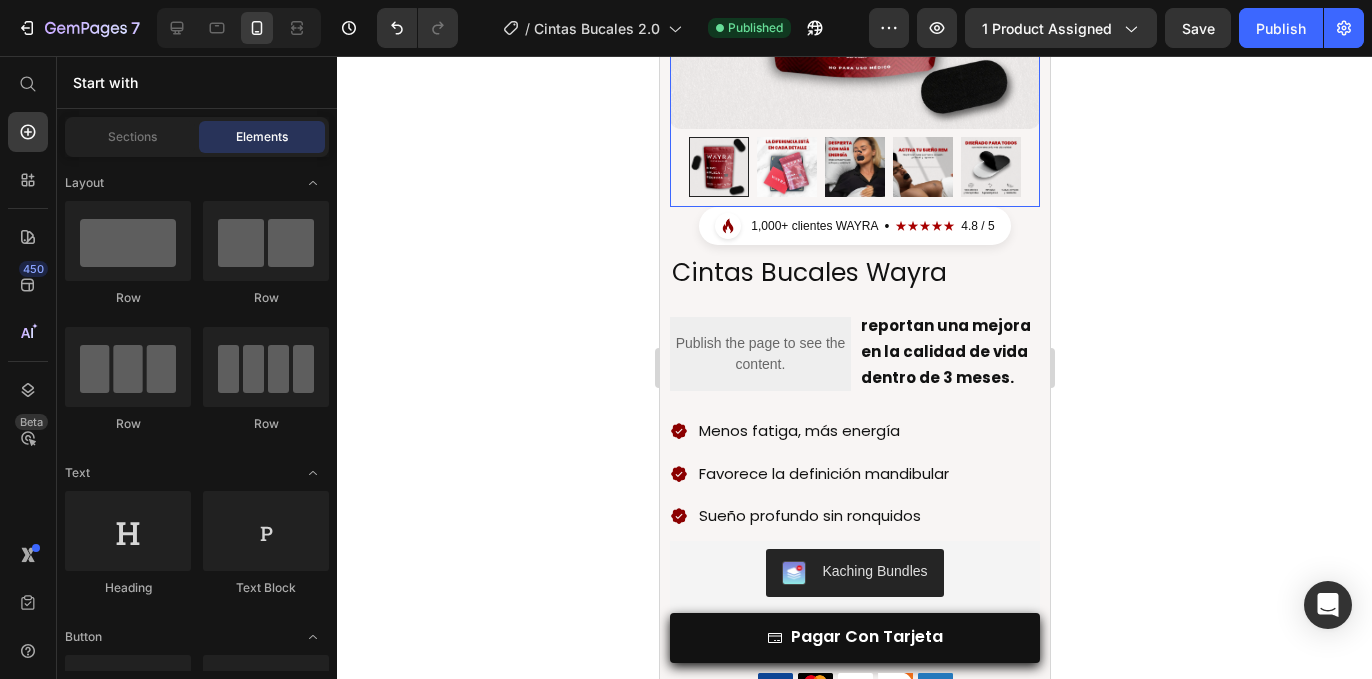 scroll, scrollTop: 552, scrollLeft: 0, axis: vertical 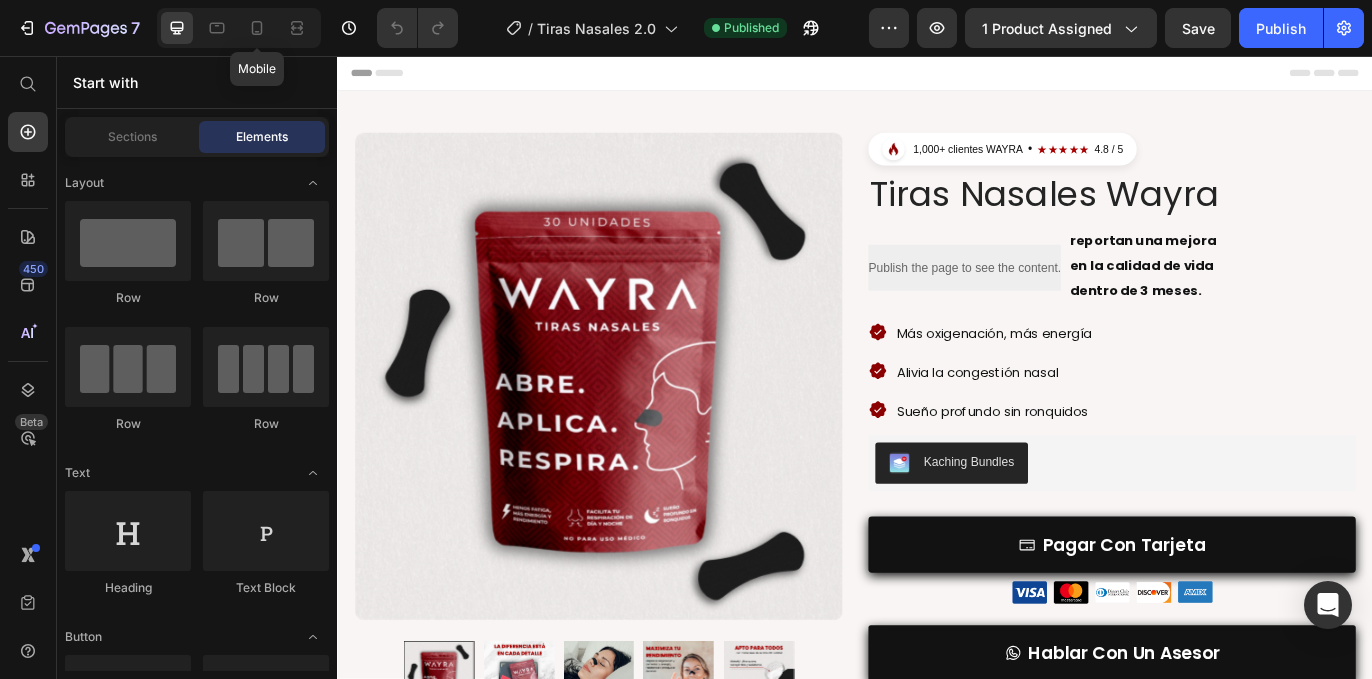 click on "Mobile" at bounding box center [239, 28] 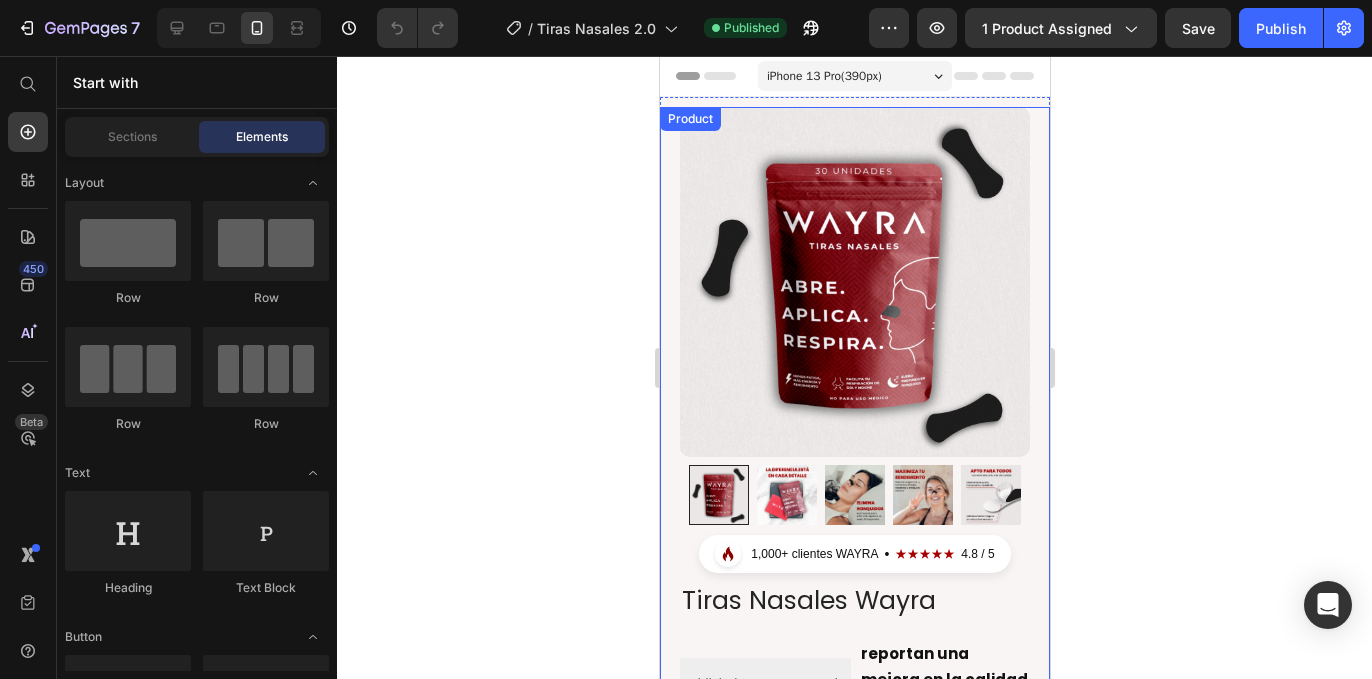 click on "Product Images Row
1,000+ clientes WAYRA
•
★★★★★
4.8 / 5
Custom Code Row
1,000+ clientes WAYRA
•
★★★★★
4.8 / 5
Custom Code Row Tiras Nasales Wayra Product Title
Publish the page to see the content.
Custom Code Row reportan una mejora en la calidad de vida dentro de 3 meses. Text Block Row
Más oxigenación, más energía
Alivia la congestión nasal
Sueño profundo sin ronquidos  Item List Kaching Bundles Kaching Bundles
pagar con tarjeta Add to Cart Image Image Image Image Image Row
Hablar Con Un Asesor Button
Asesores online
Asesor Online Image Image Image Row Row Image Prueba nuestros dos bestsellers Text Block Complementa tus tiras nasales con nuestras cintas bucales y ahorra más. Row" at bounding box center (854, 830) 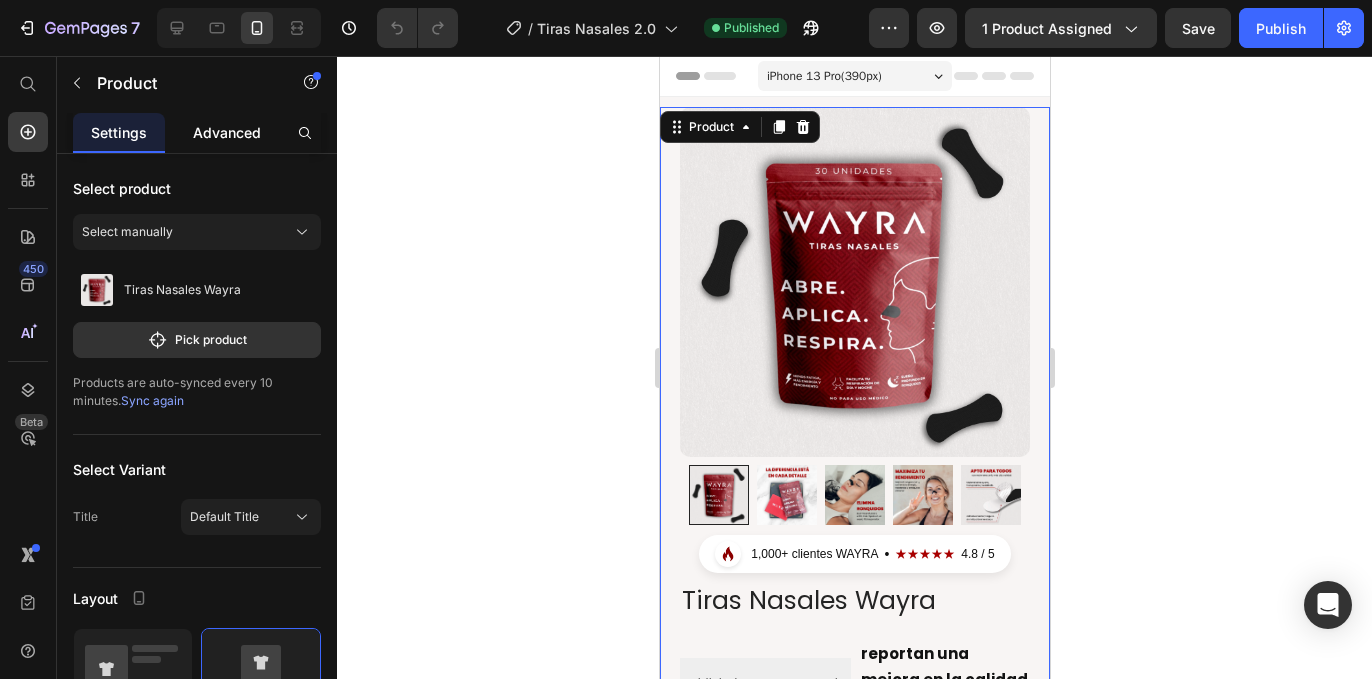 click on "Advanced" at bounding box center (227, 132) 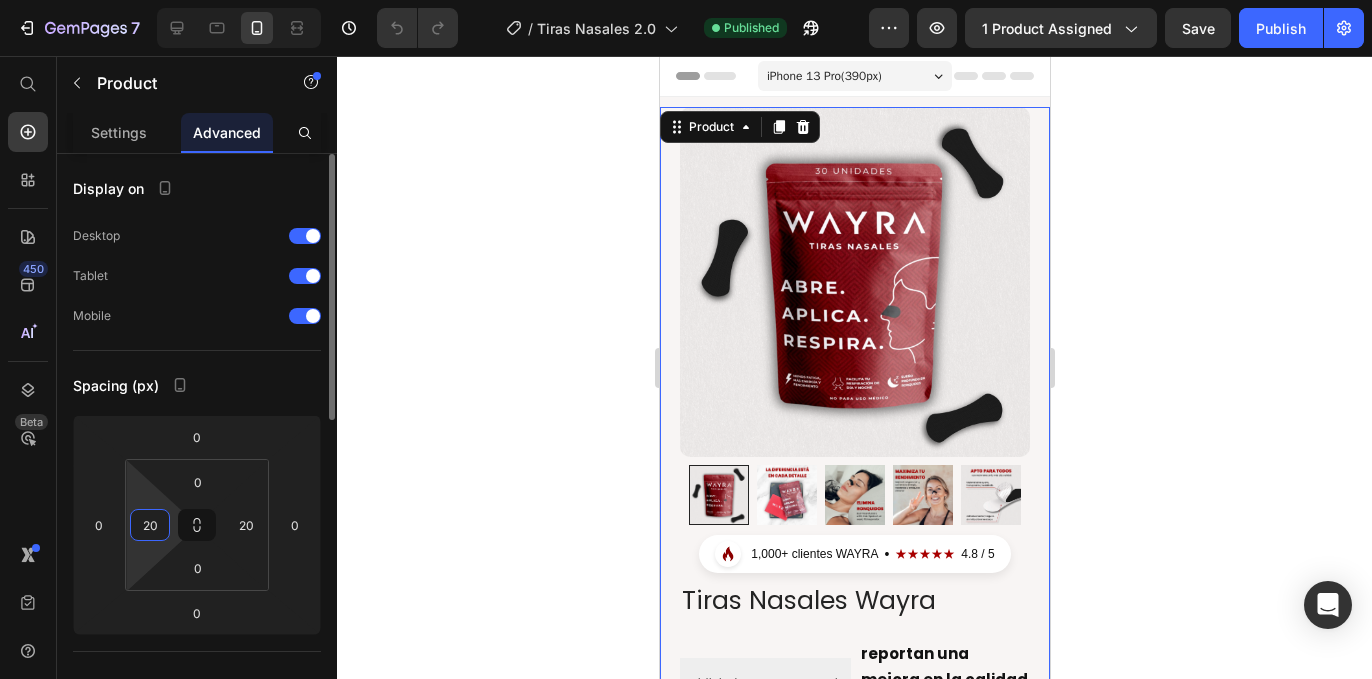 click on "20" at bounding box center (150, 525) 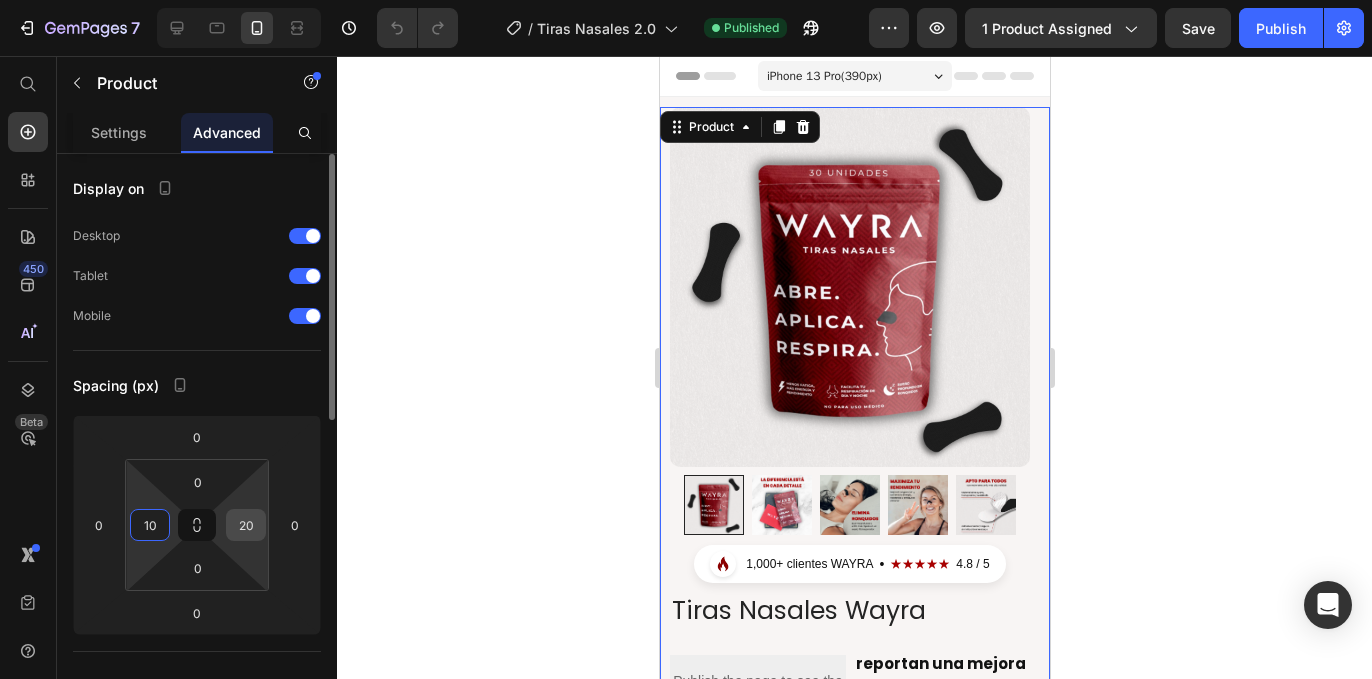 type on "10" 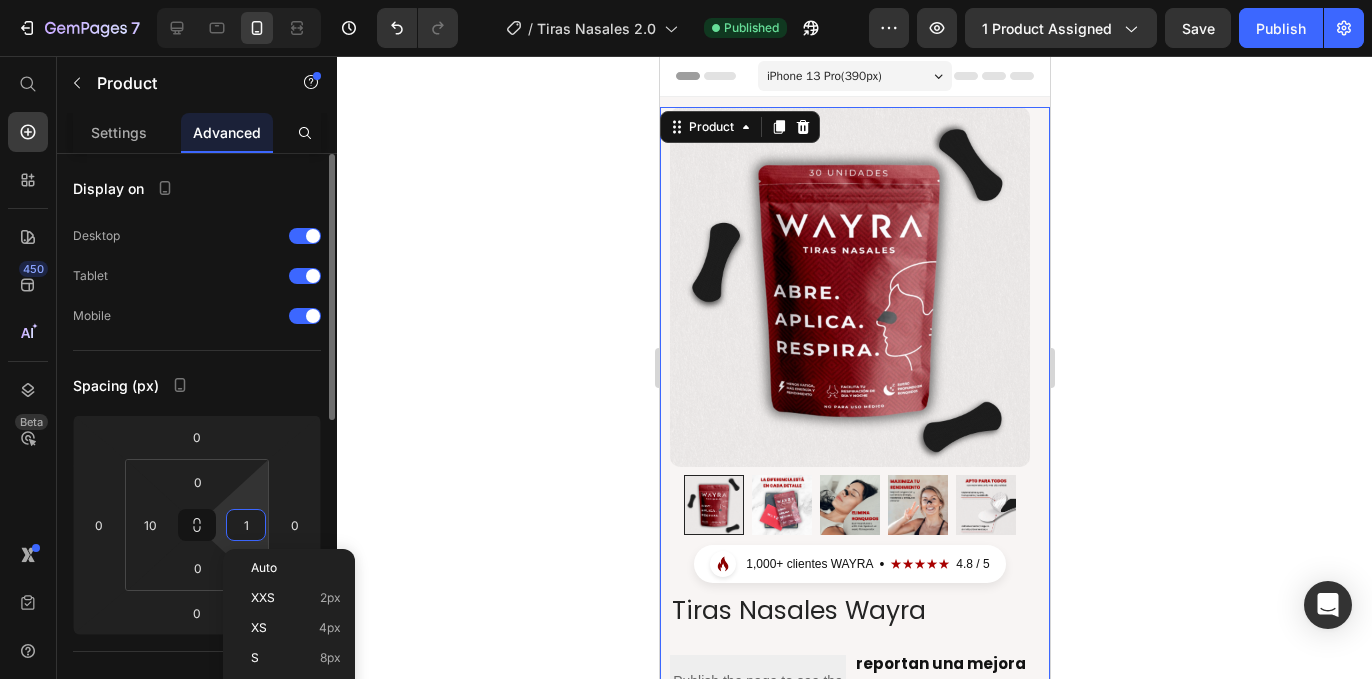 type on "10" 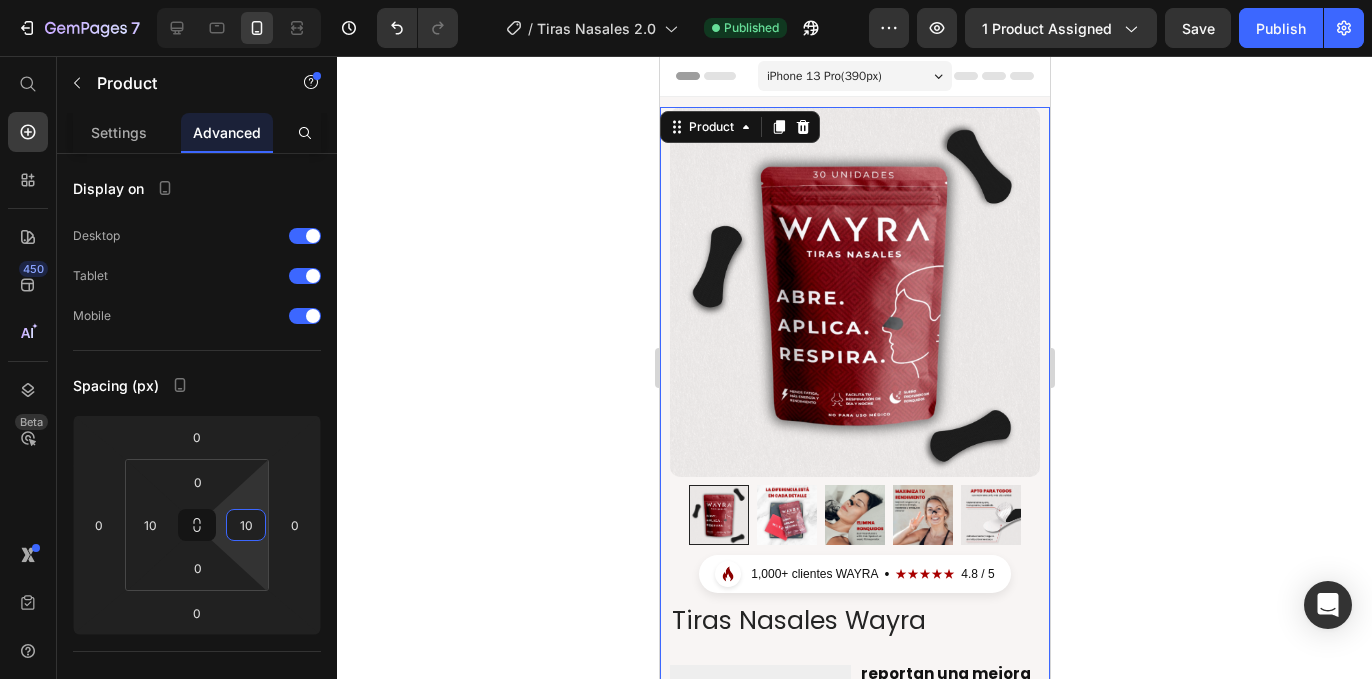 click 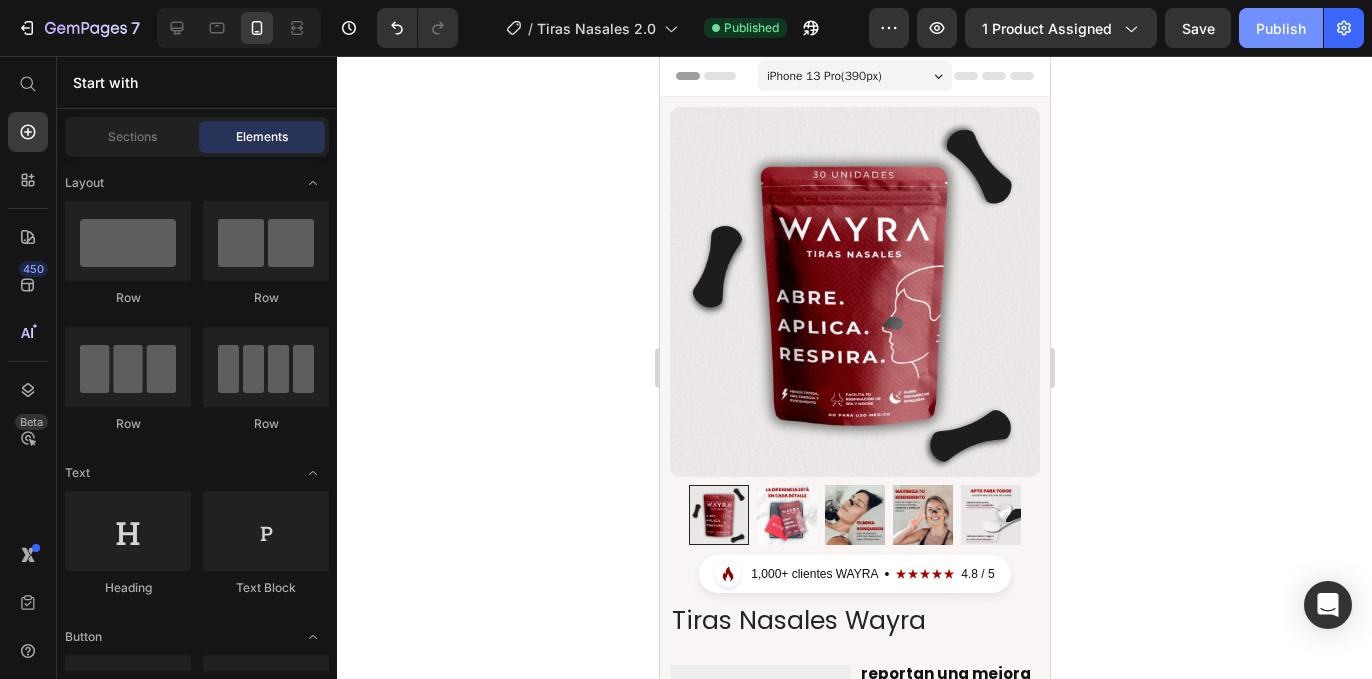 click on "Publish" at bounding box center [1281, 28] 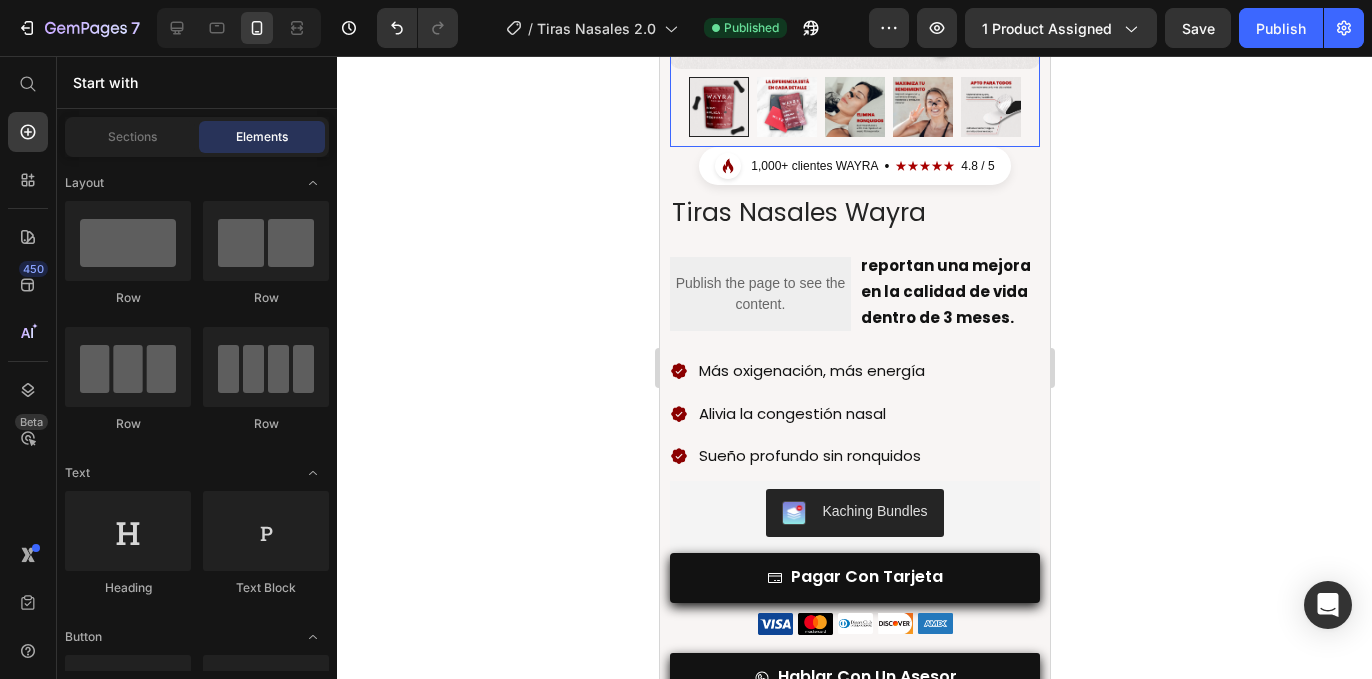scroll, scrollTop: 425, scrollLeft: 0, axis: vertical 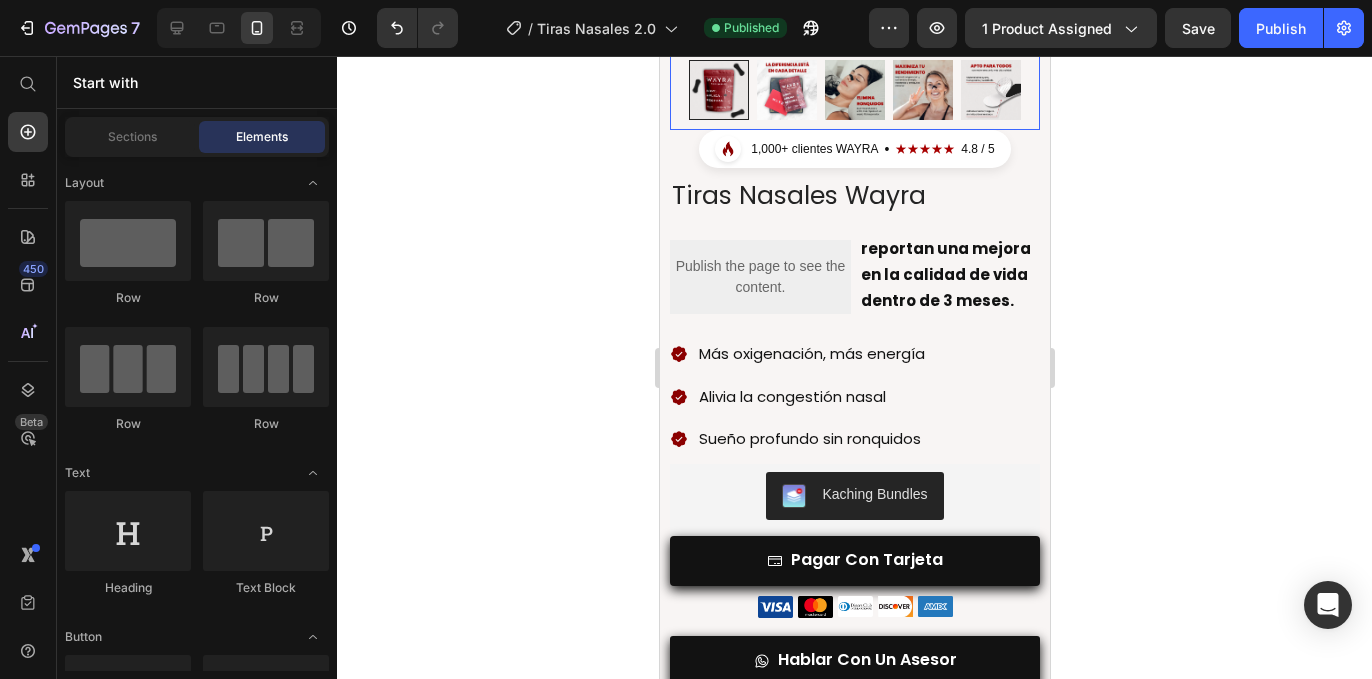 type 